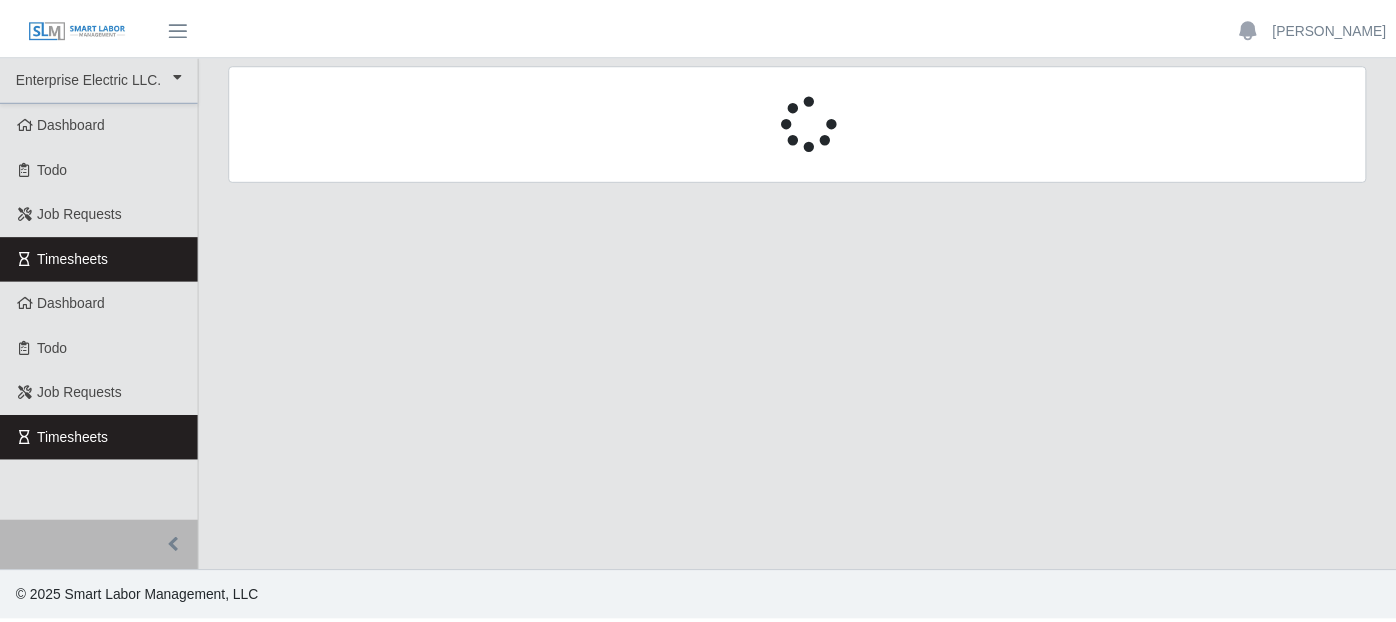 scroll, scrollTop: 0, scrollLeft: 0, axis: both 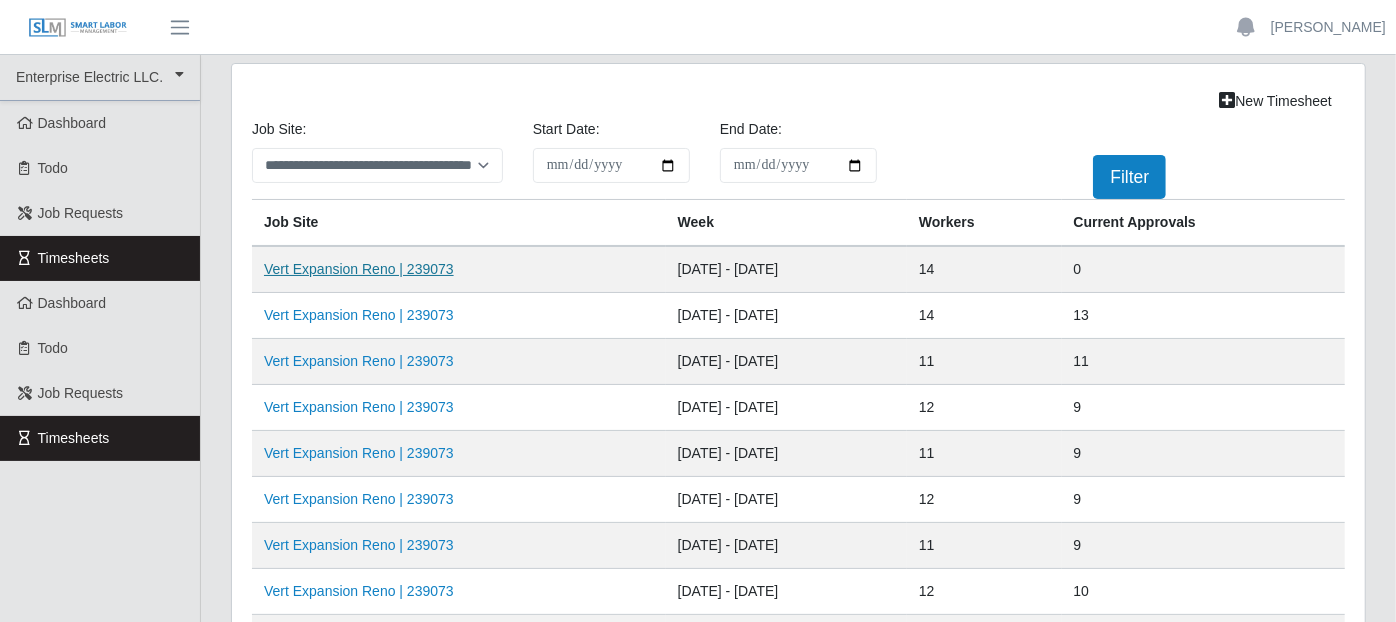 click on "Vert Expansion Reno | 239073" at bounding box center (359, 269) 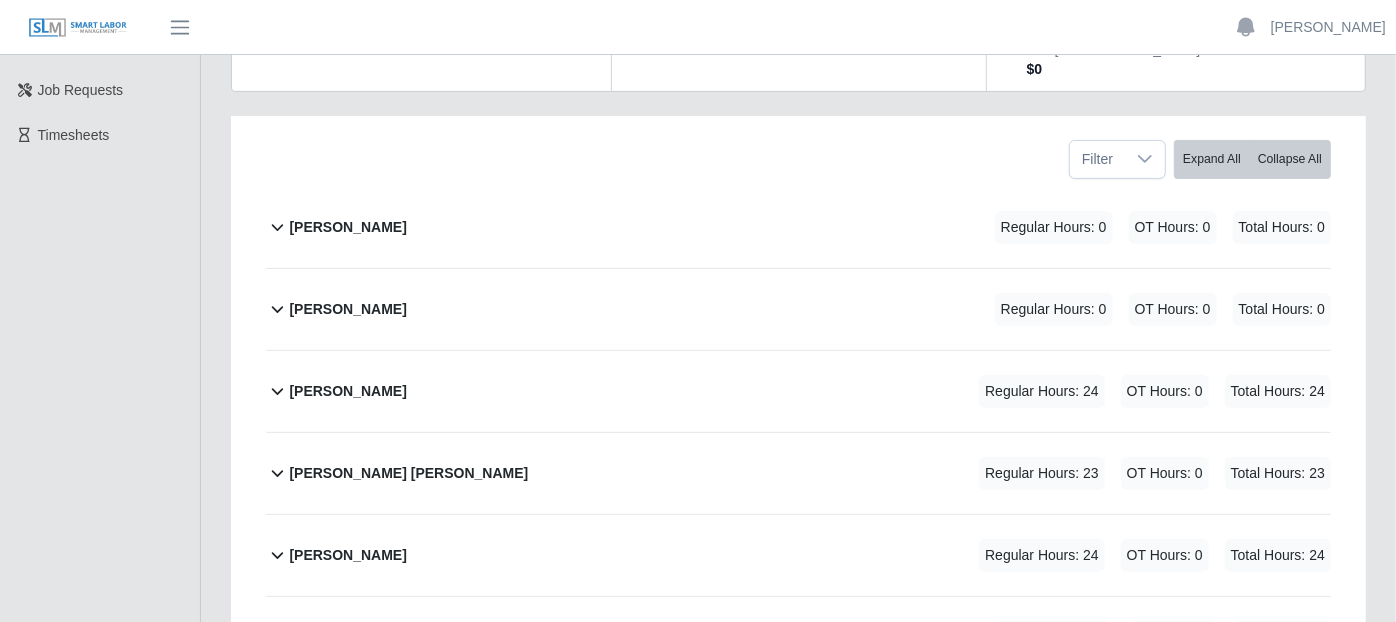 scroll, scrollTop: 333, scrollLeft: 0, axis: vertical 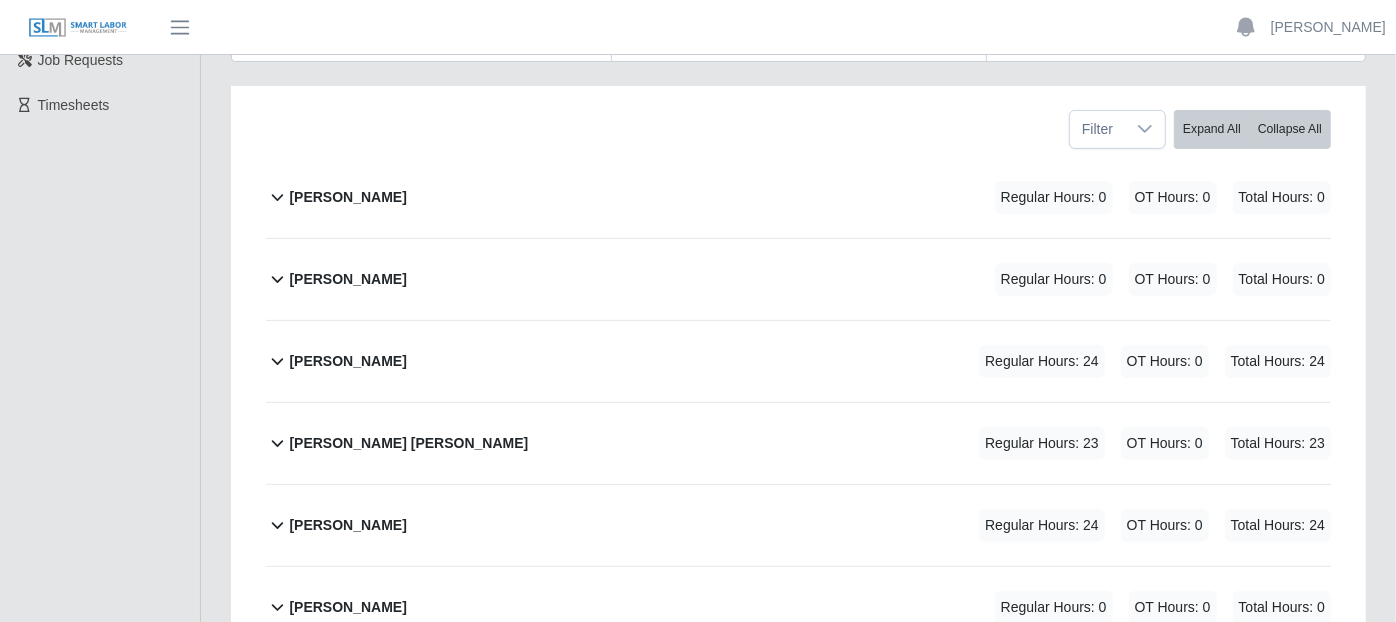 click 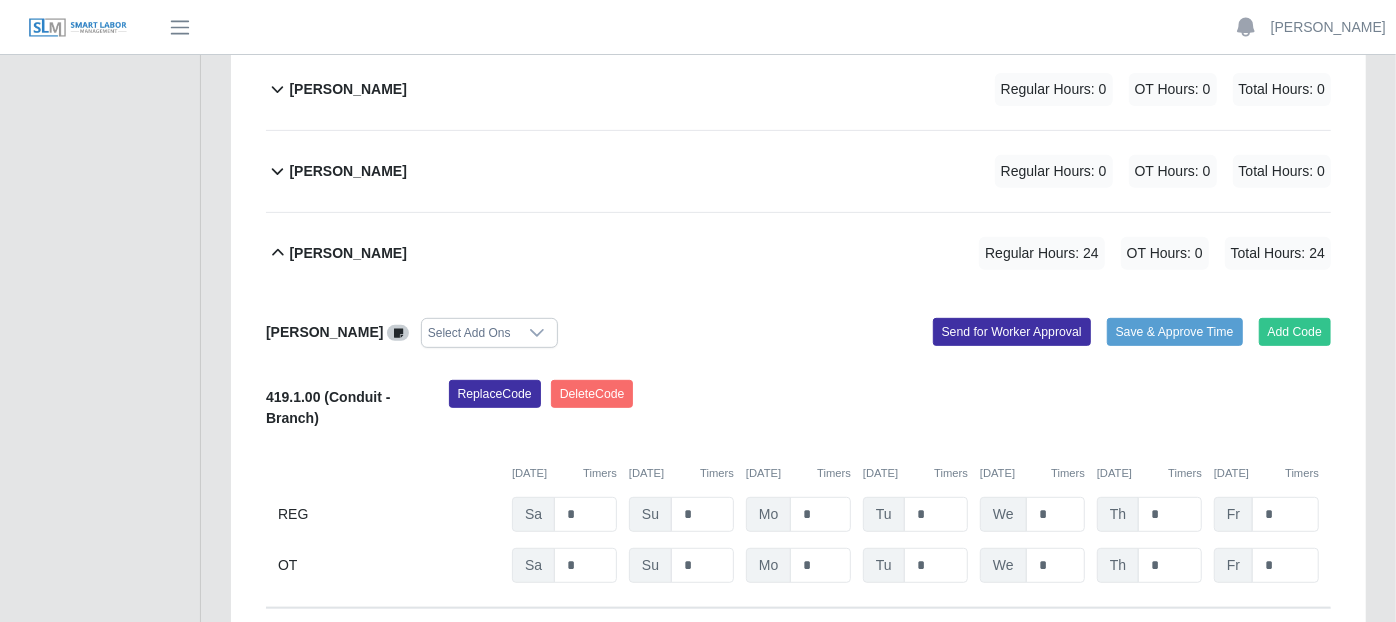 scroll, scrollTop: 444, scrollLeft: 0, axis: vertical 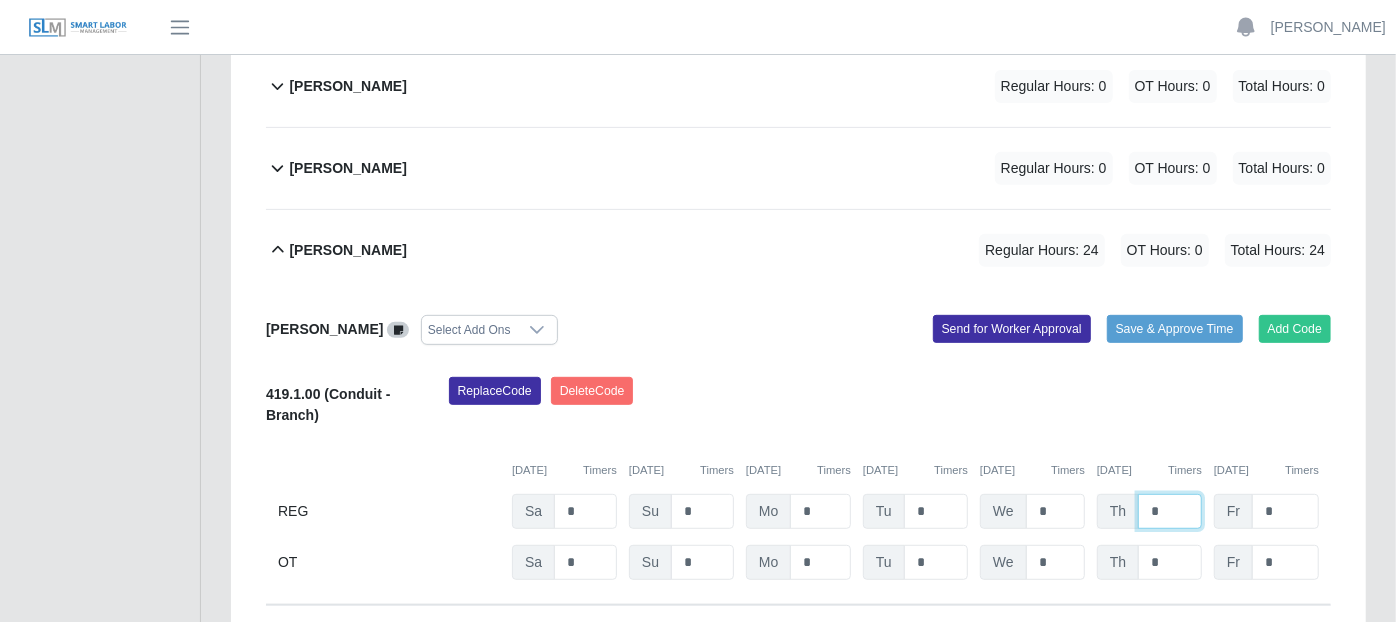 click on "*" at bounding box center [1170, 511] 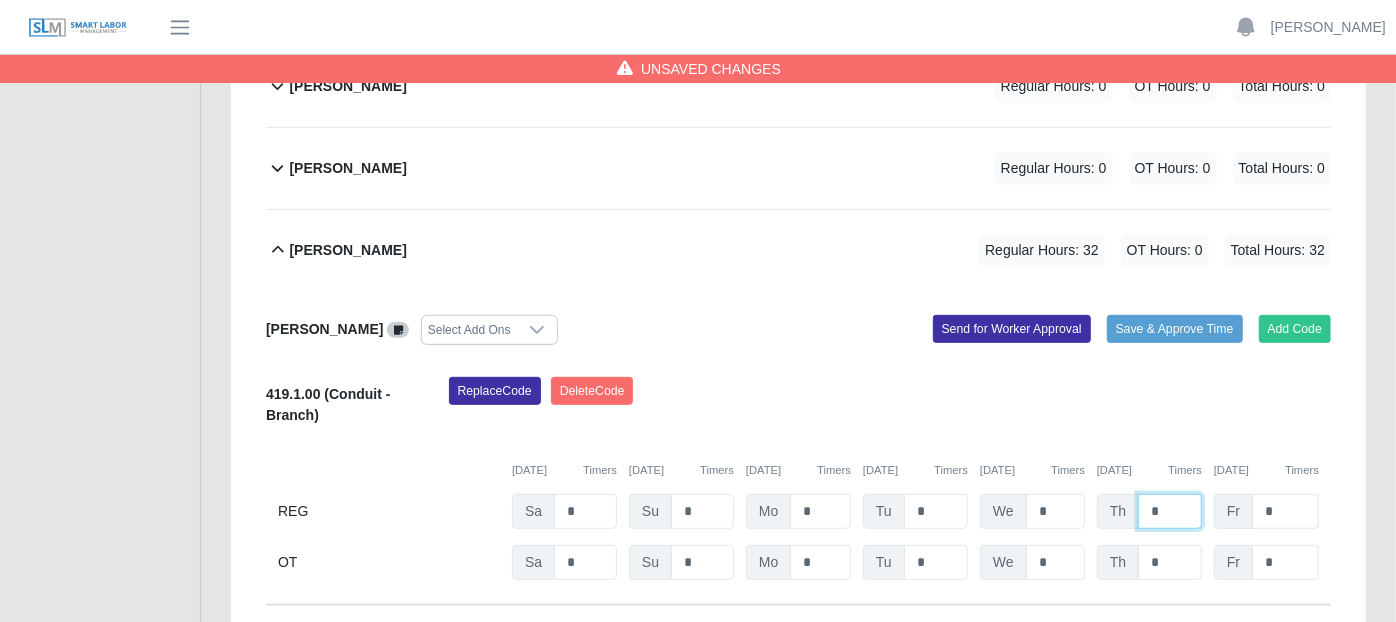 type on "*" 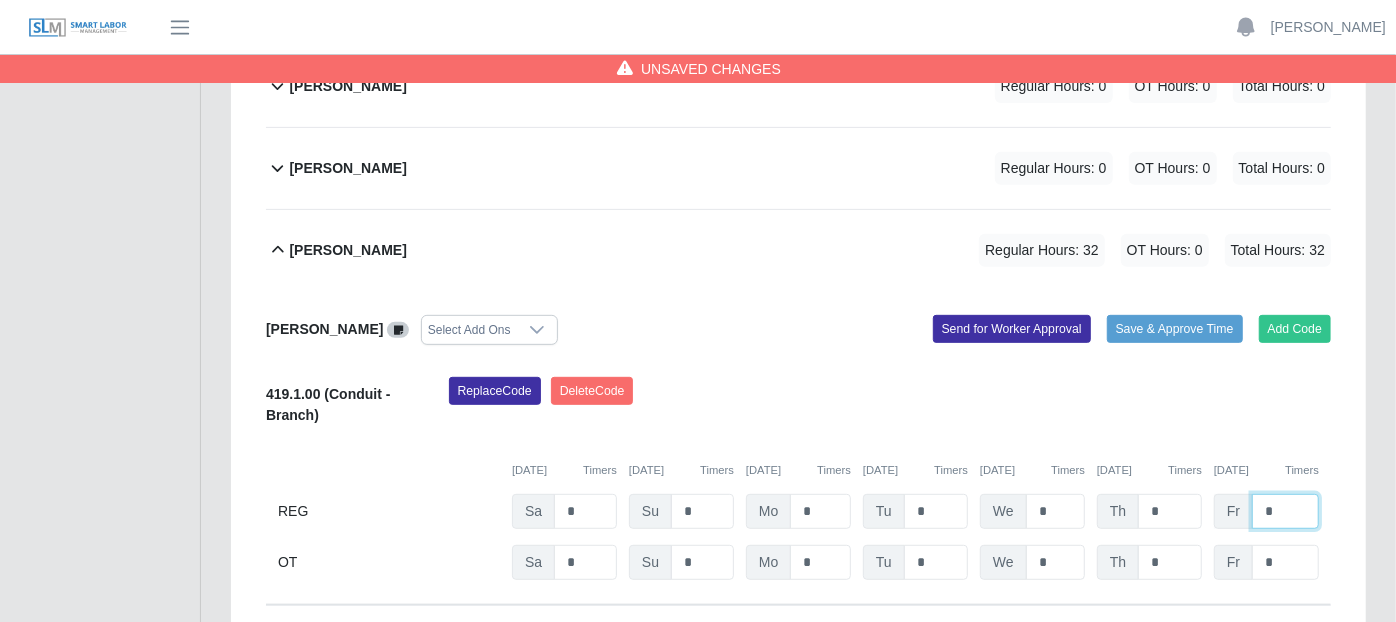click on "*" at bounding box center [1285, 511] 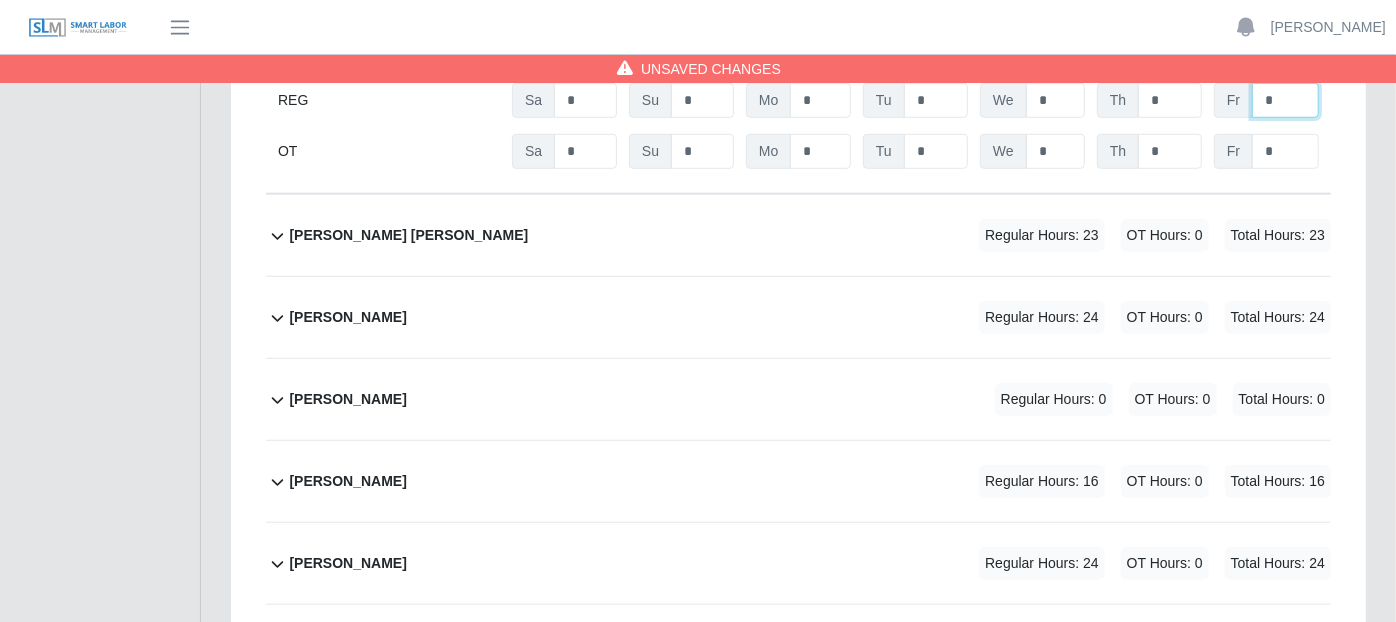 scroll, scrollTop: 888, scrollLeft: 0, axis: vertical 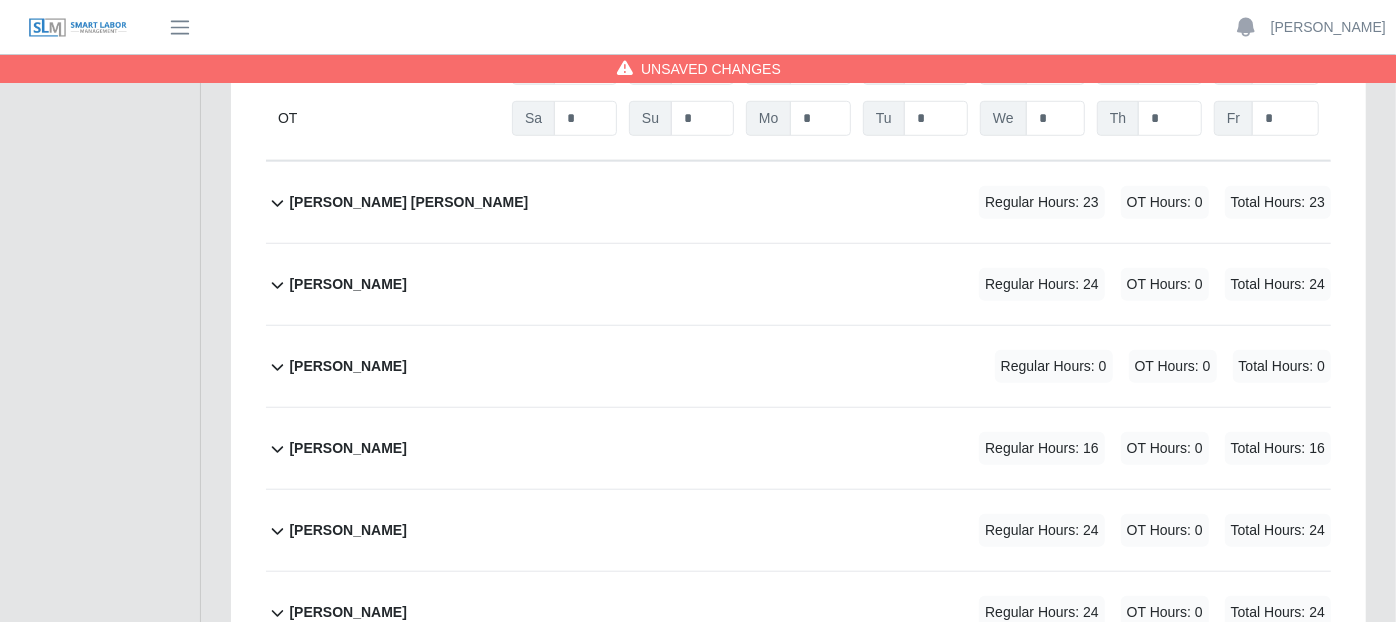 click 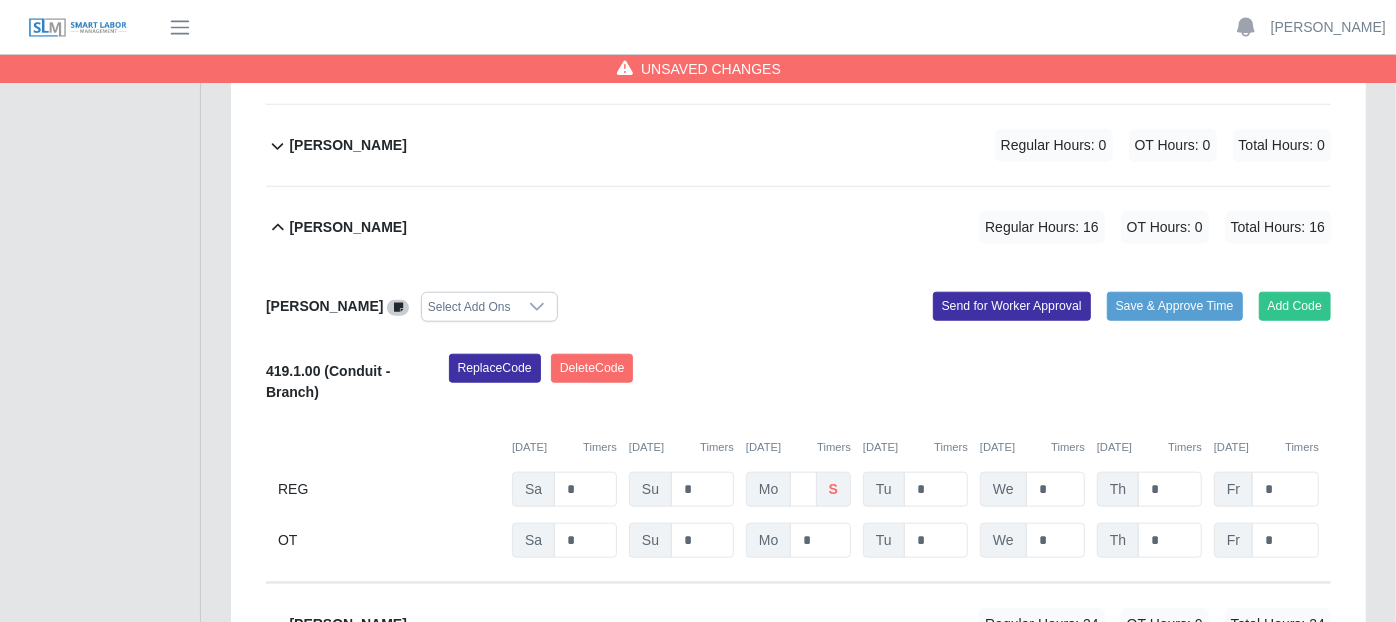 scroll, scrollTop: 1111, scrollLeft: 0, axis: vertical 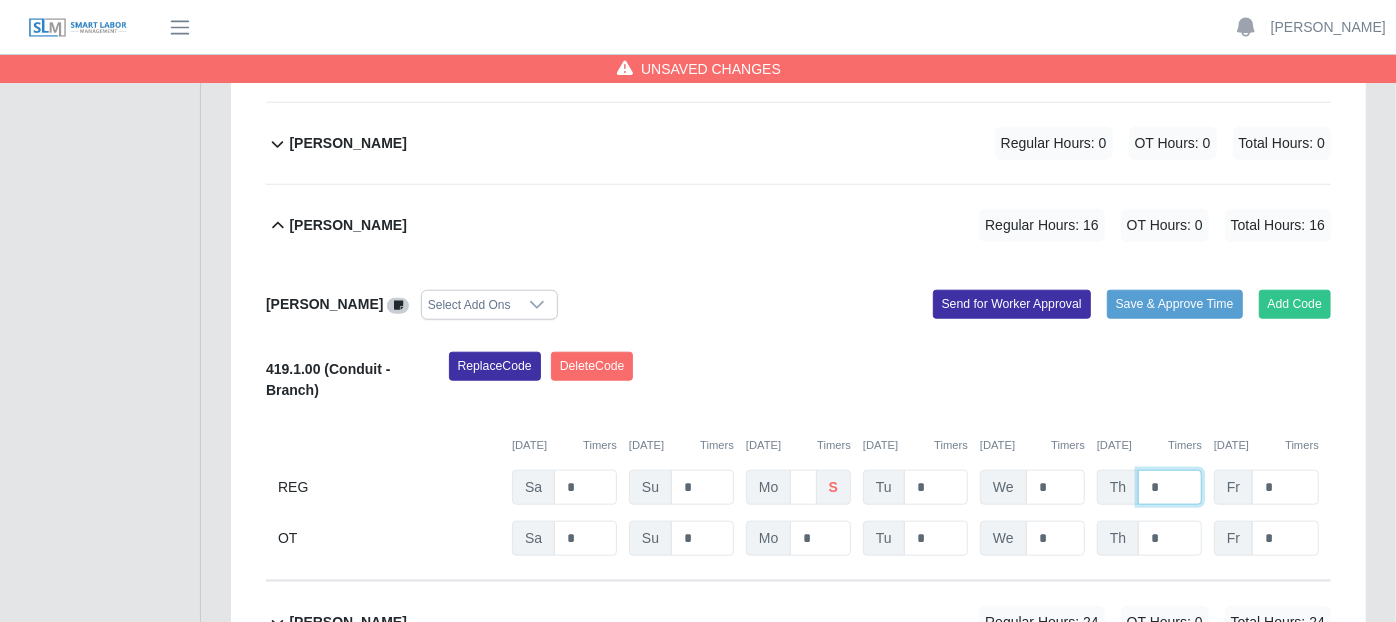 click on "*" at bounding box center (1170, 487) 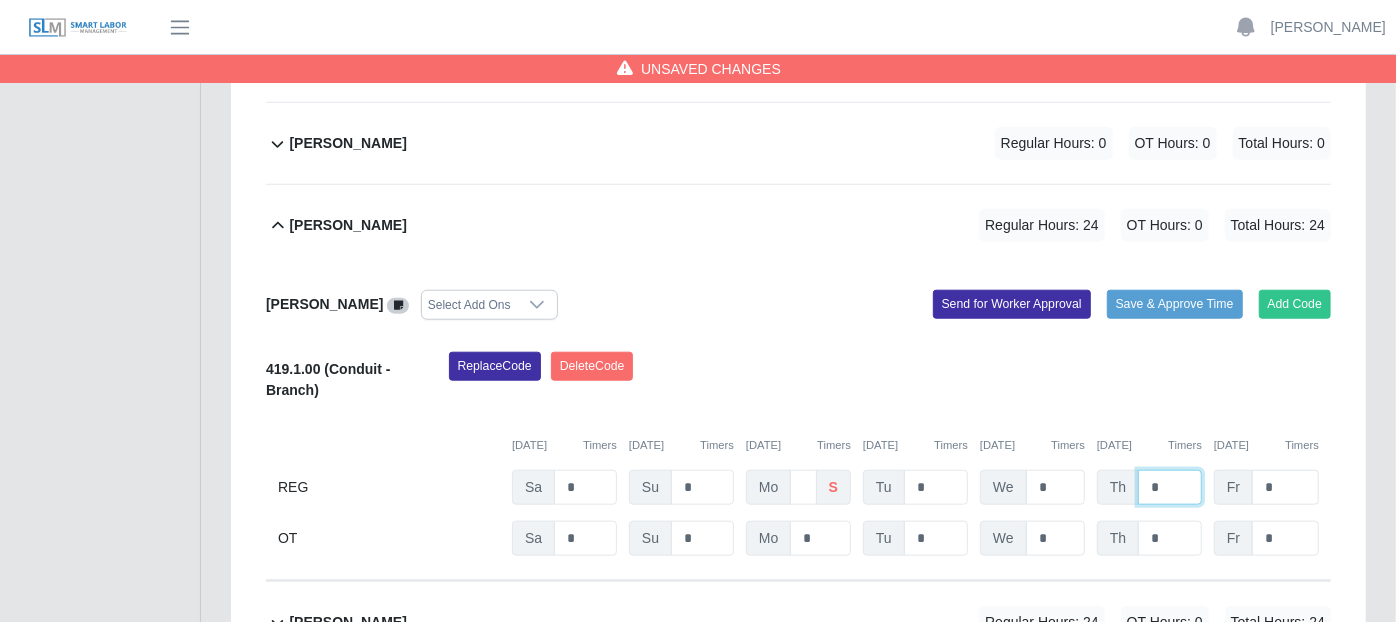 type on "*" 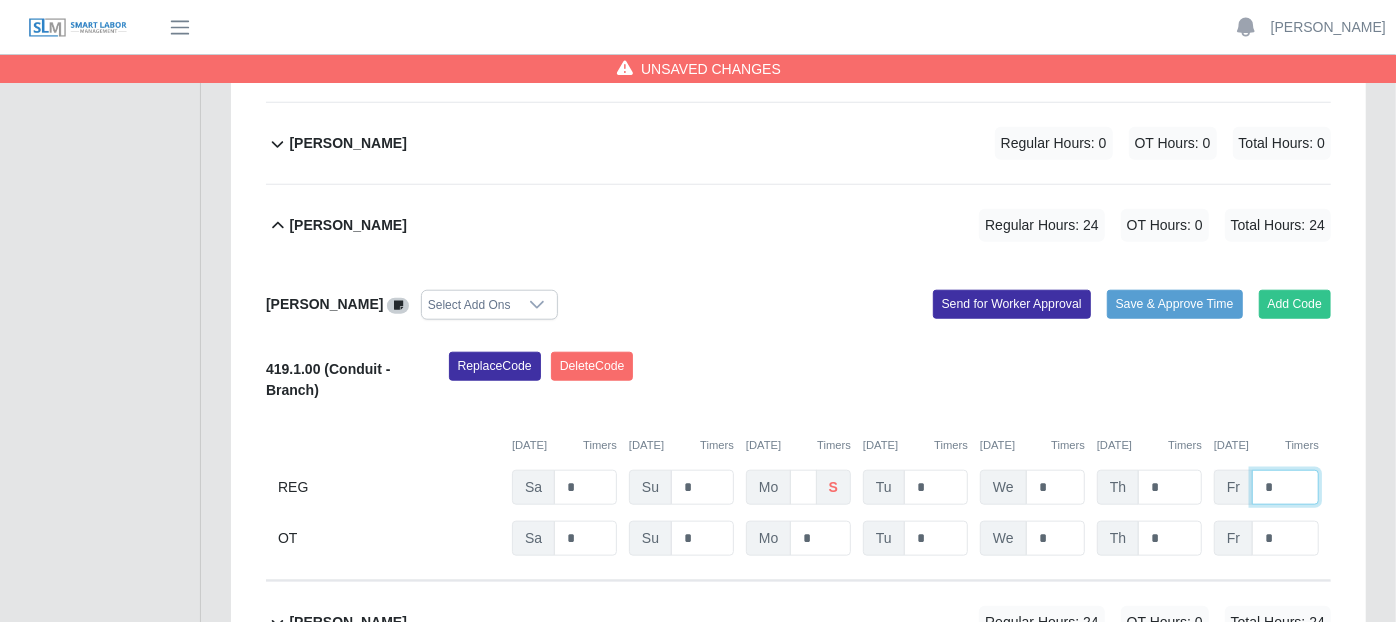 click on "*" at bounding box center [1285, 487] 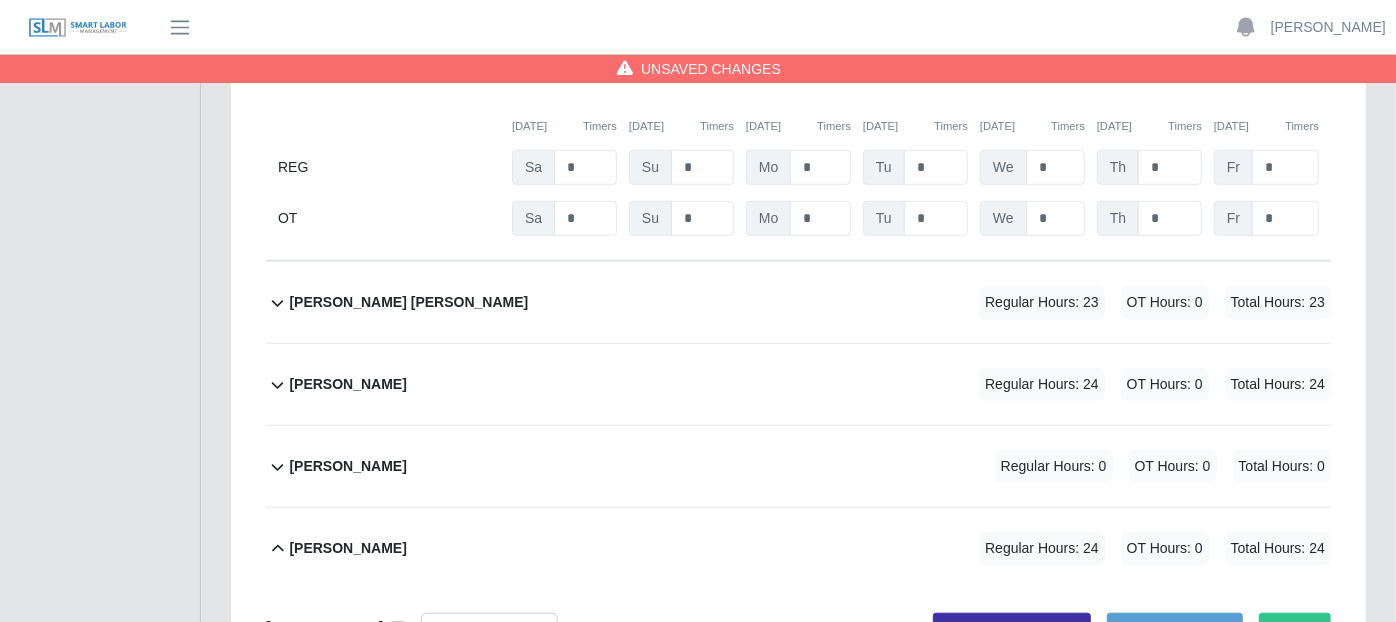 scroll, scrollTop: 777, scrollLeft: 0, axis: vertical 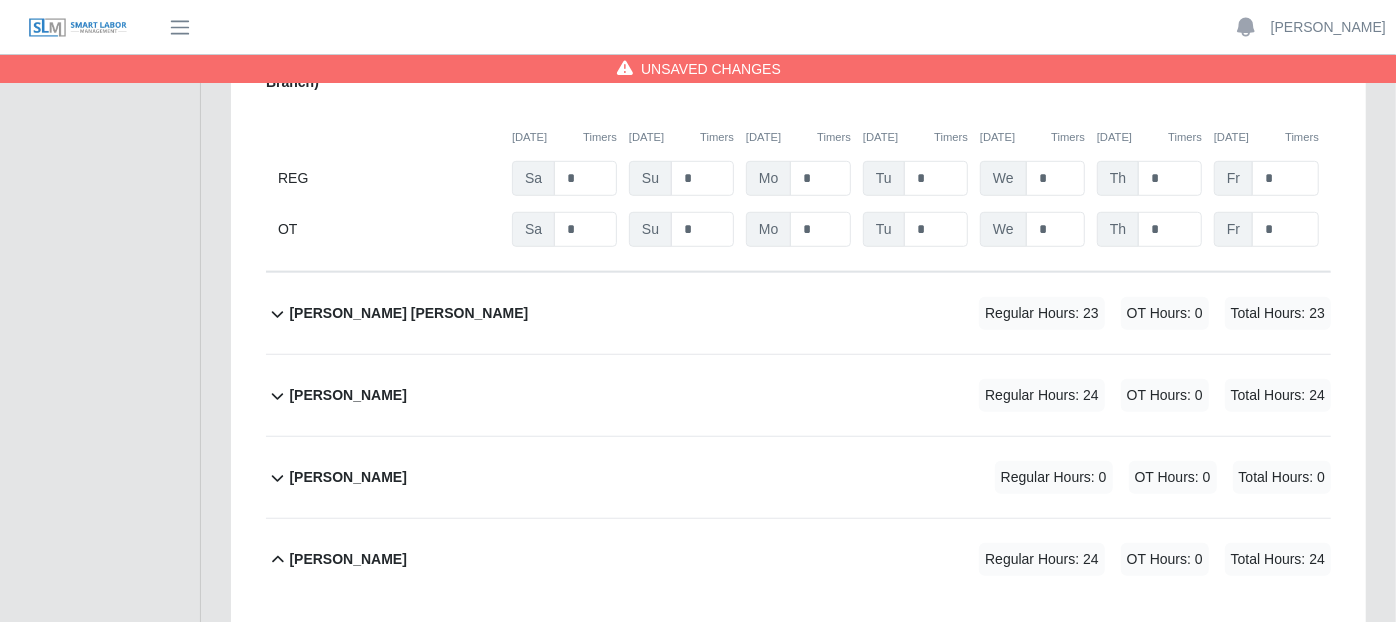 click 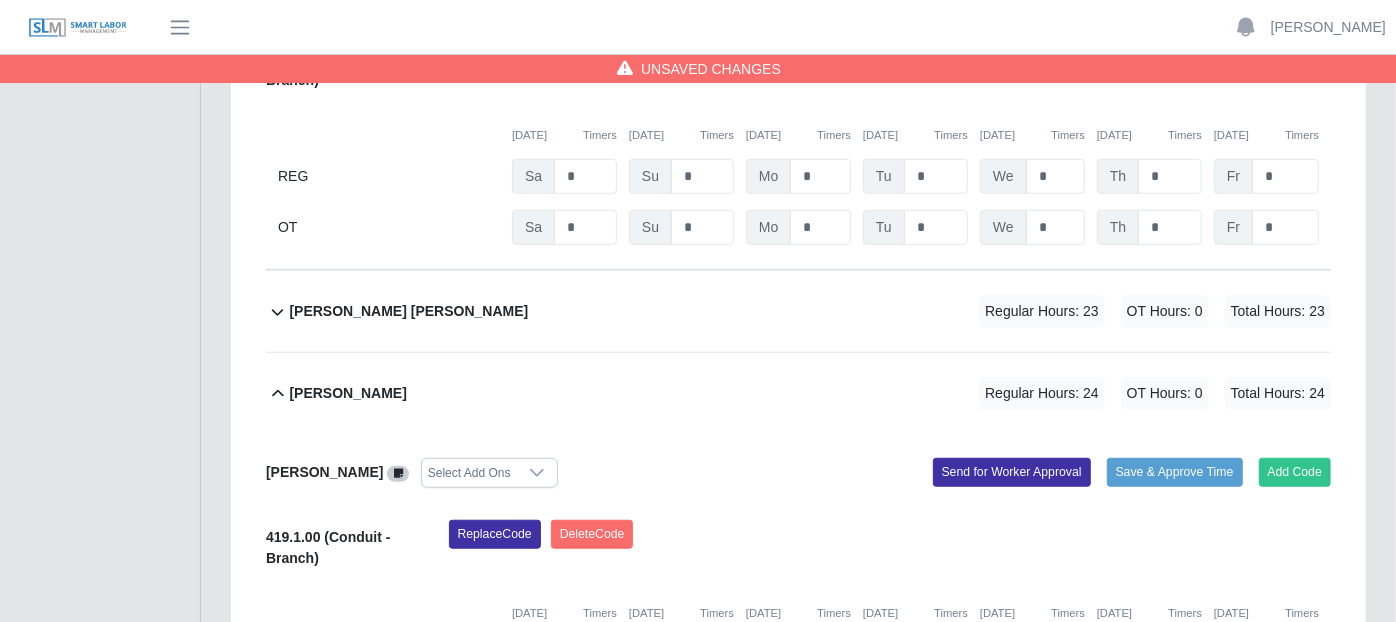 scroll, scrollTop: 888, scrollLeft: 0, axis: vertical 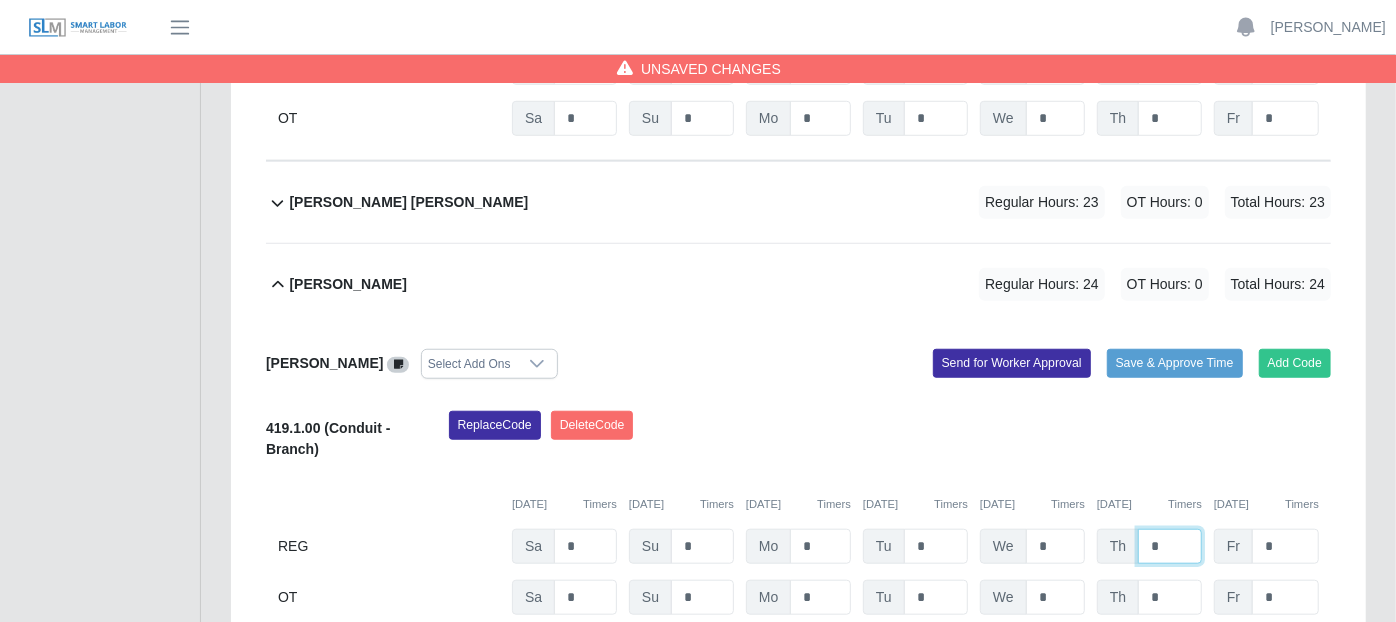 click on "*" at bounding box center [1170, 546] 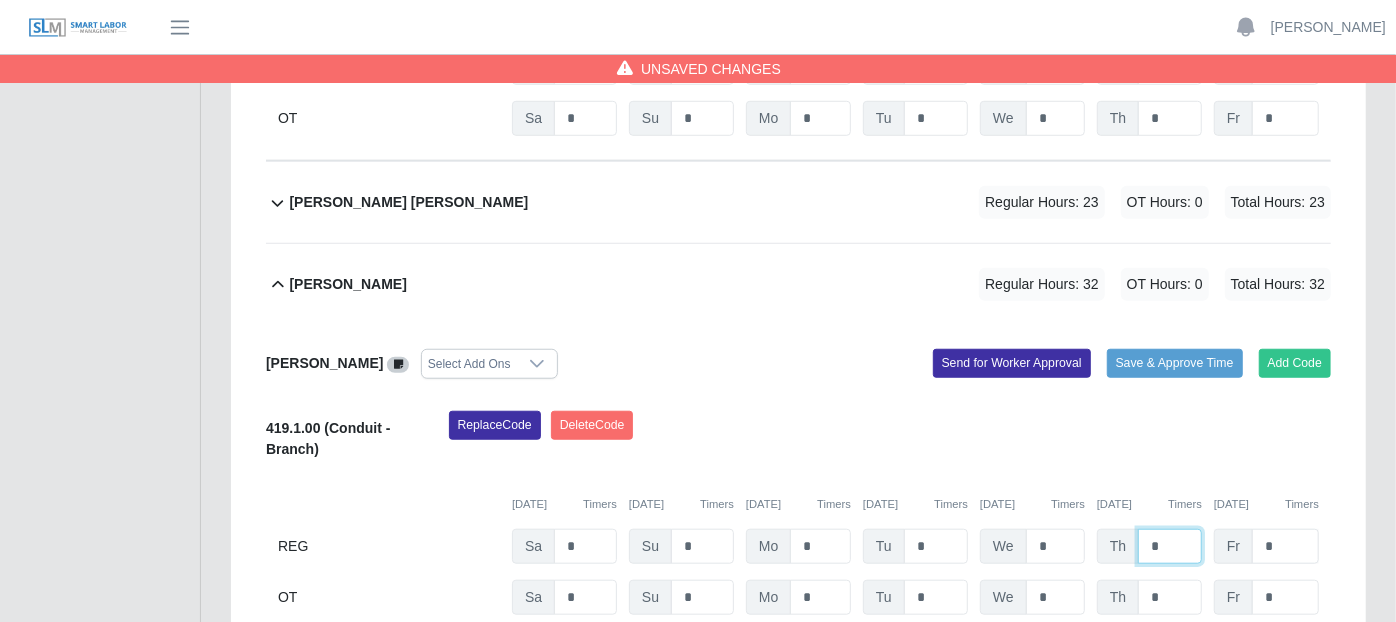 type on "*" 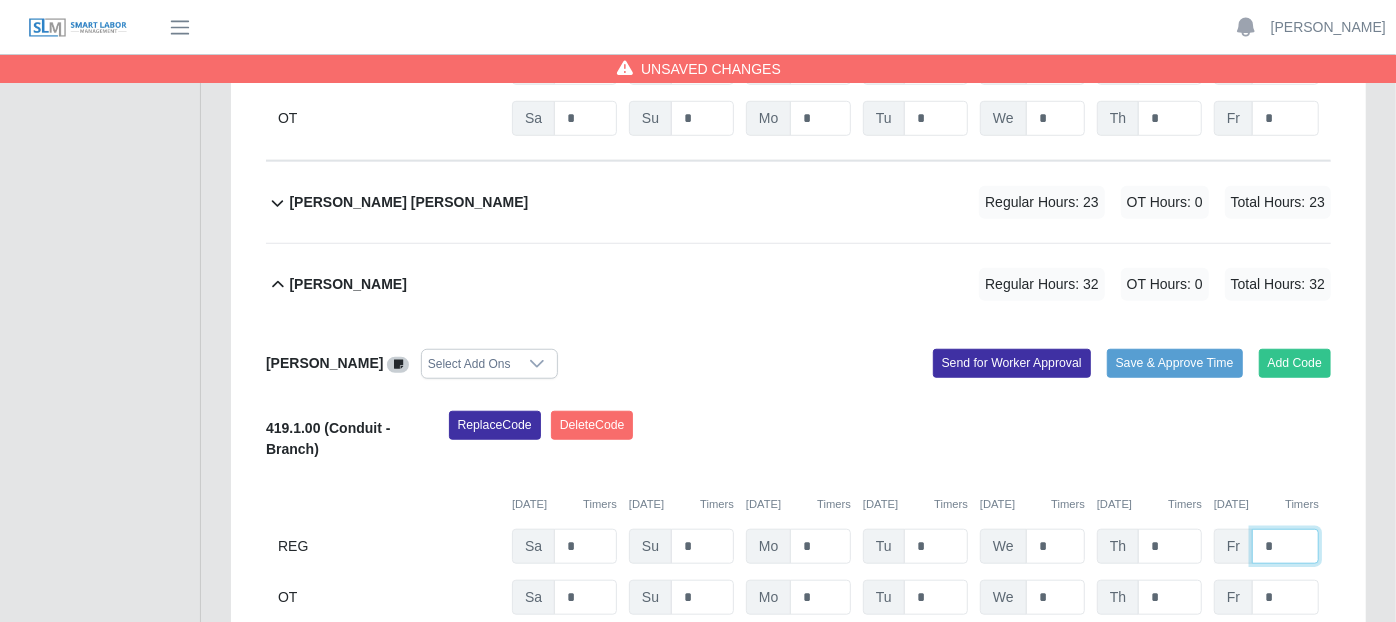 click on "*" at bounding box center [1285, 546] 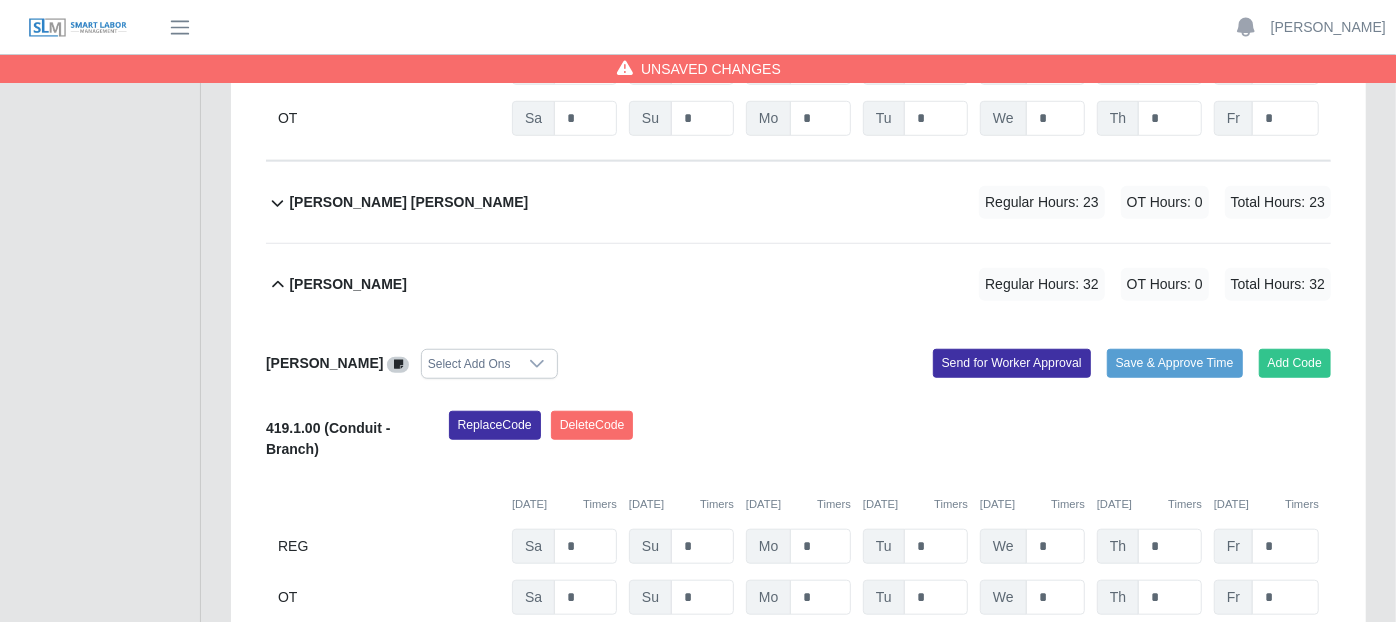 click on "[PERSON_NAME]     Select Add Ons
Add Code
Save & Approve Time
Send for Worker Approval              419.1.00
(Conduit - Branch)
Replace
Code
[GEOGRAPHIC_DATA]
Code
[DATE]
Timers    [DATE]
Timers    [DATE]
Timers    [DATE]
Timers    [DATE]
Timers    [DATE]
Timers    [DATE]
Timers
REG
Sa   *   Su   *   Mo   *   Tu   *   We   *   Th   *   Fr   *
OT
Sa   * Su   * Mo   * Tu   * We   * Th   * Fr   *" 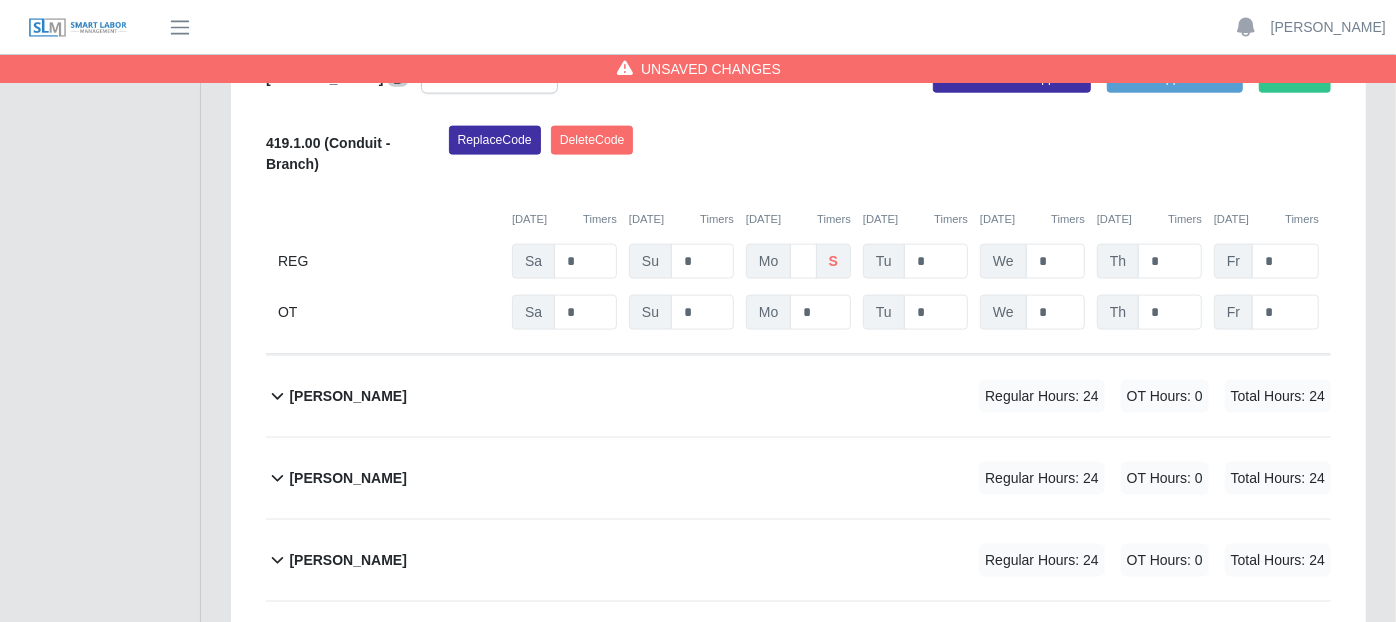scroll, scrollTop: 1777, scrollLeft: 0, axis: vertical 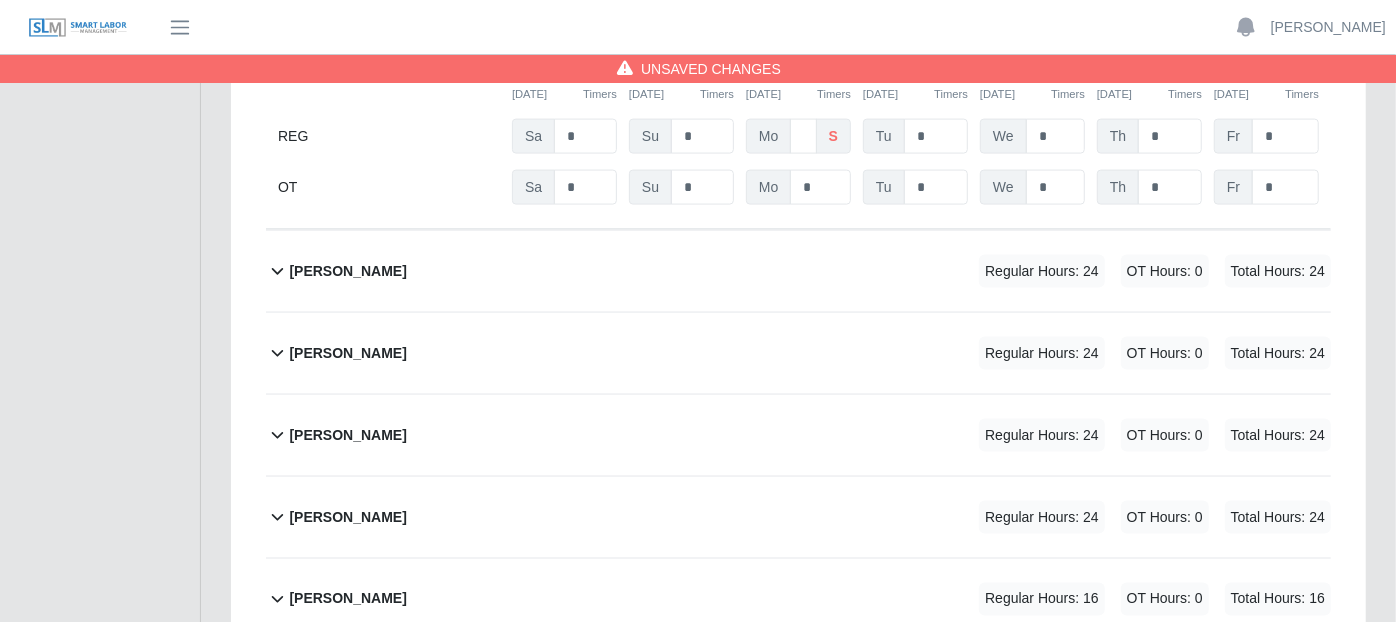 click 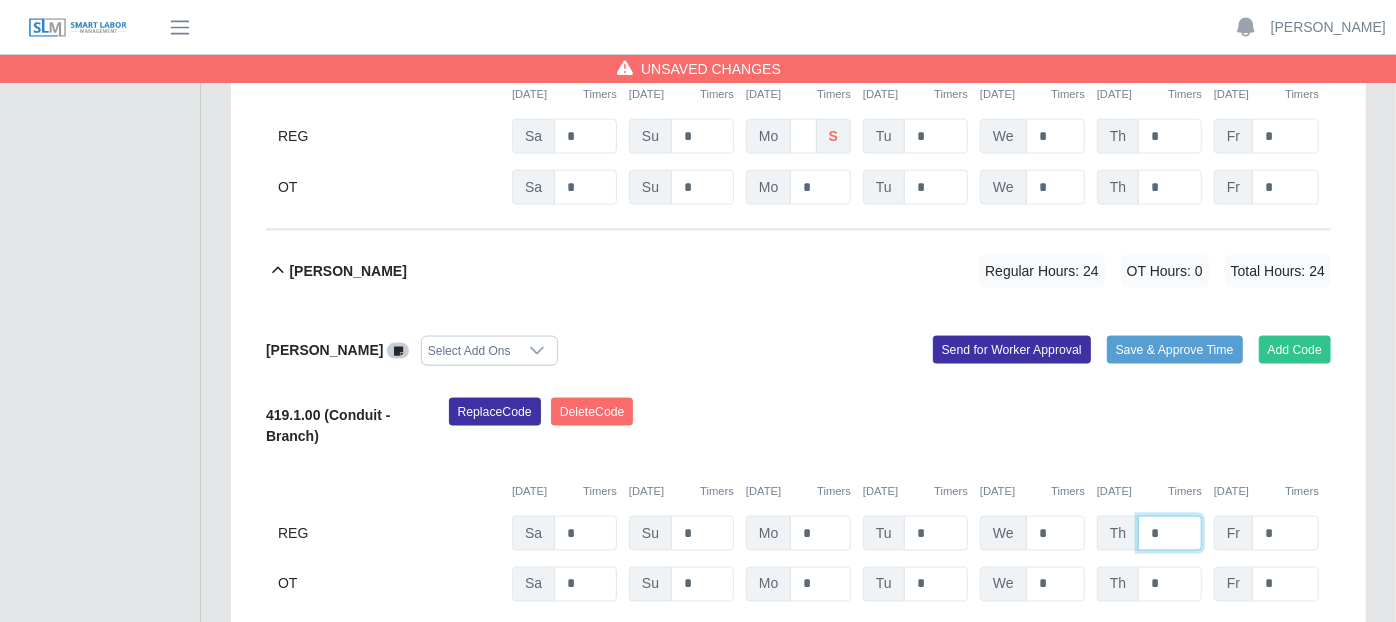 click on "*" at bounding box center (1170, 533) 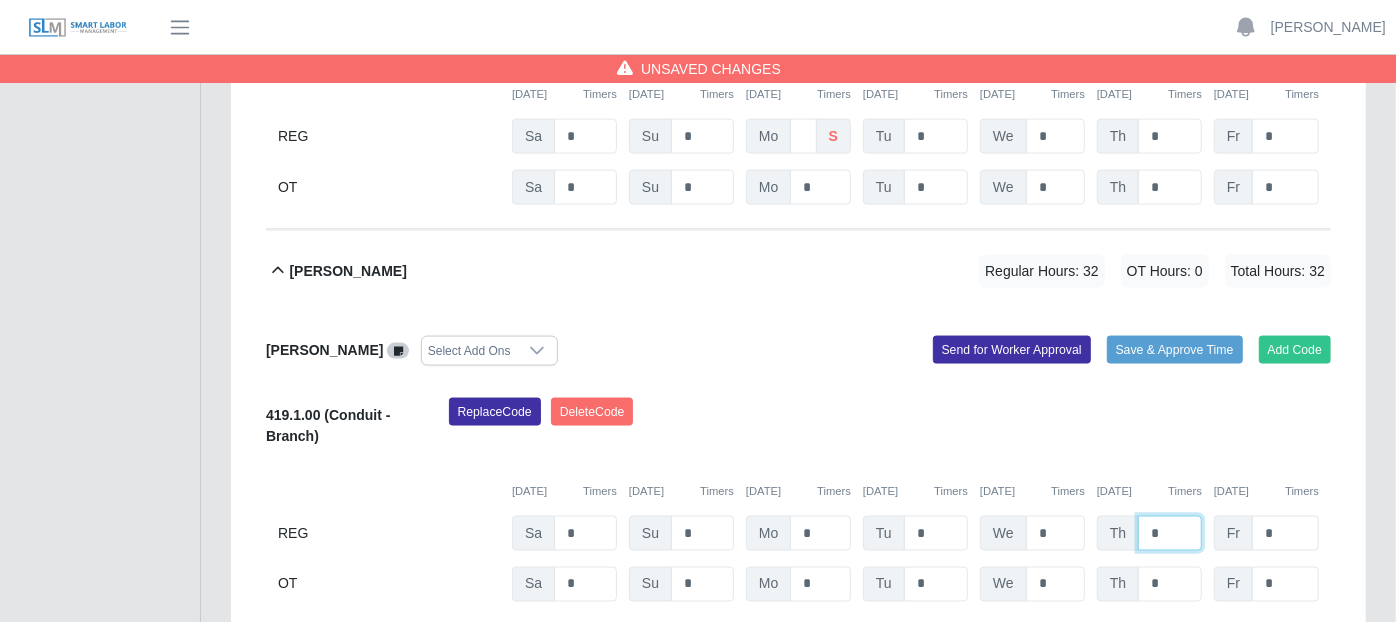 type on "*" 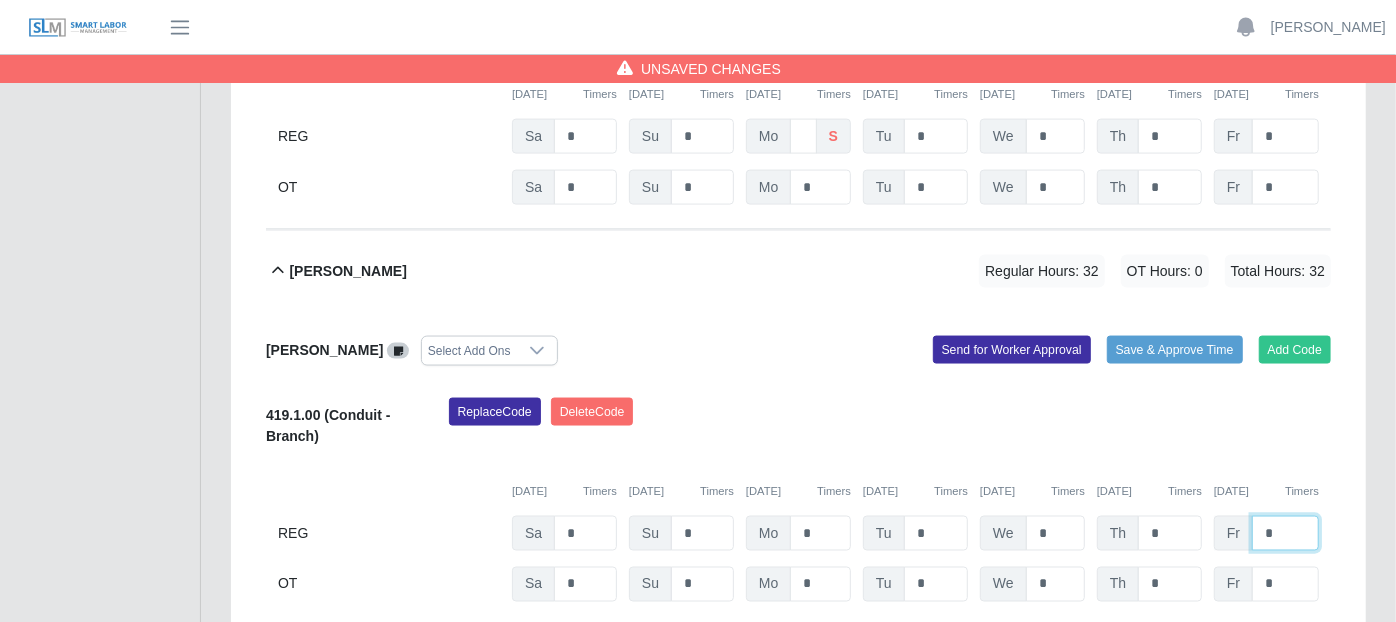 click on "*" at bounding box center (1285, 533) 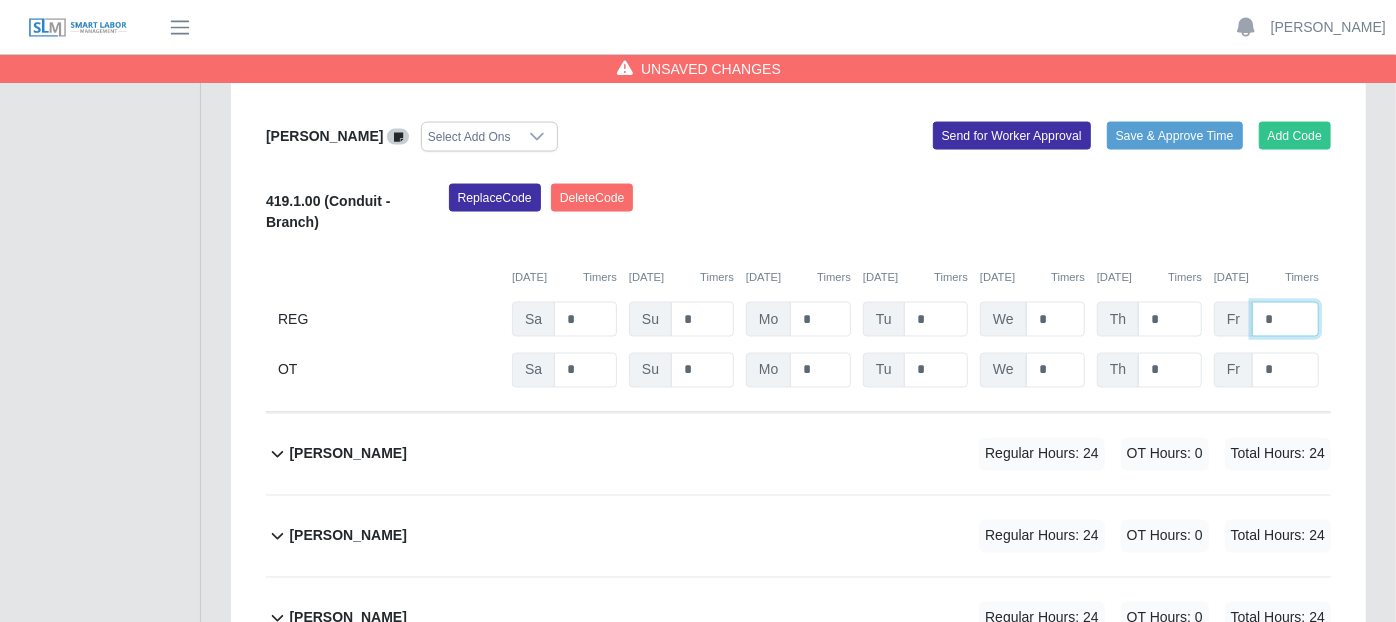scroll, scrollTop: 2000, scrollLeft: 0, axis: vertical 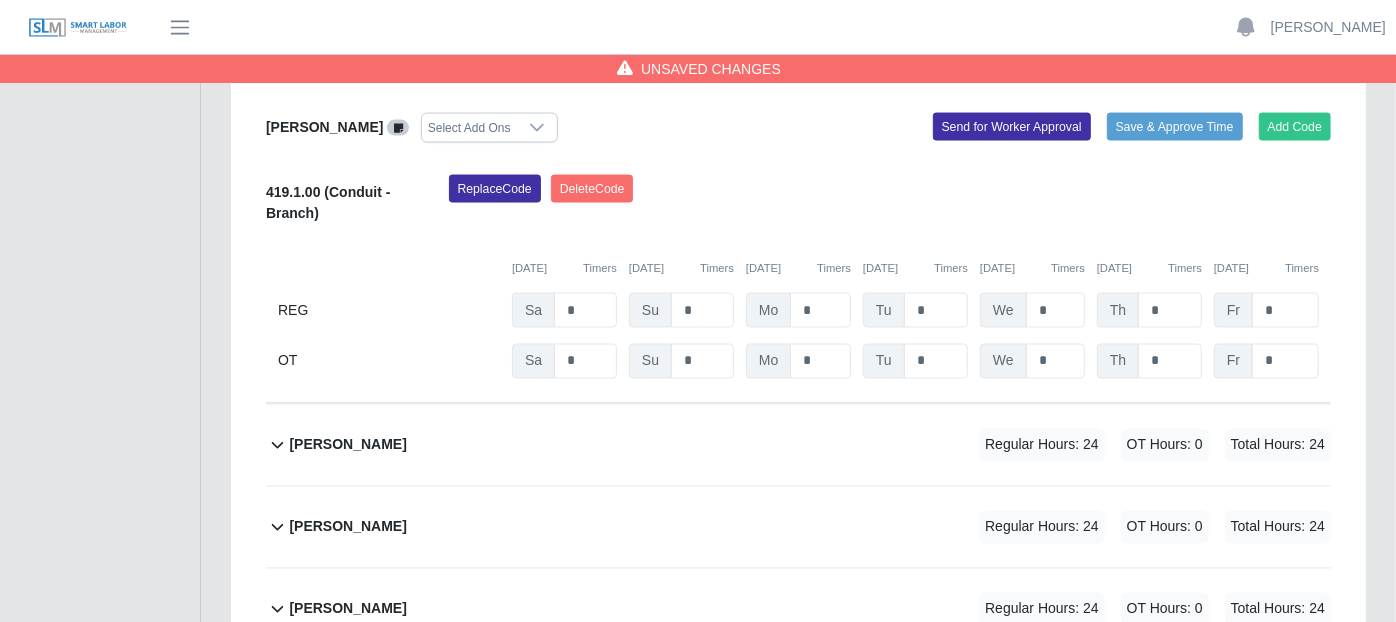 click 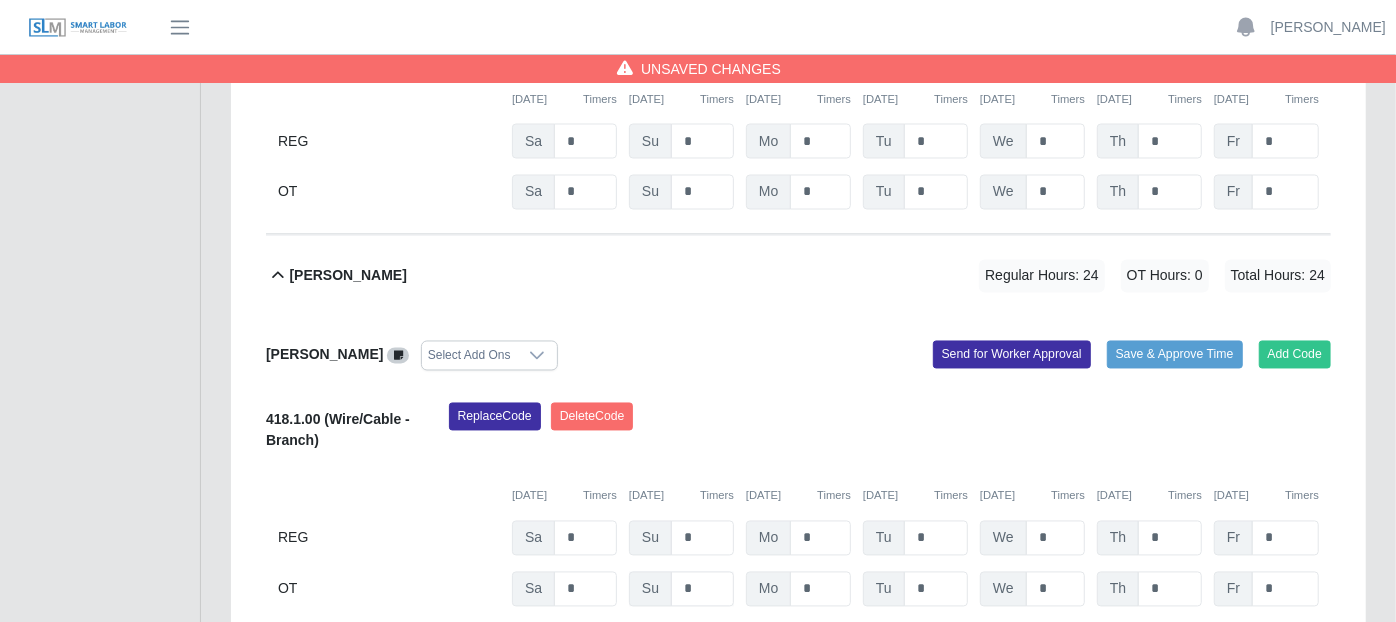 scroll, scrollTop: 2222, scrollLeft: 0, axis: vertical 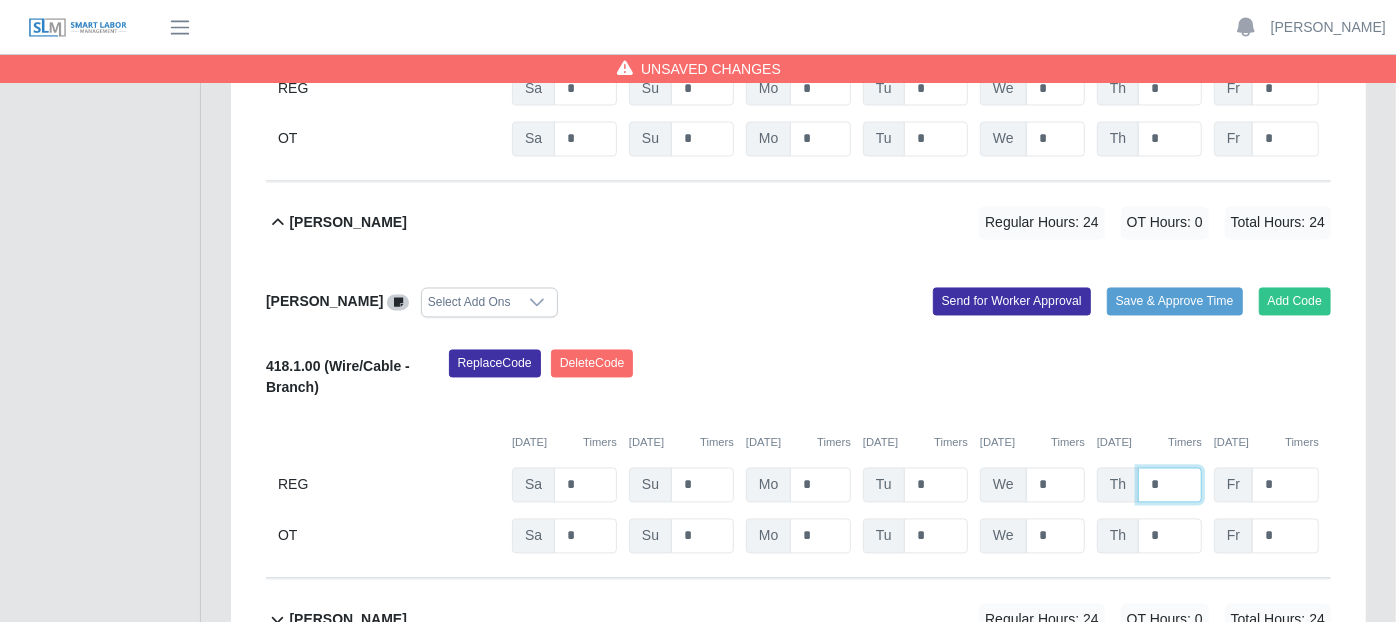 click on "*" at bounding box center [1170, 485] 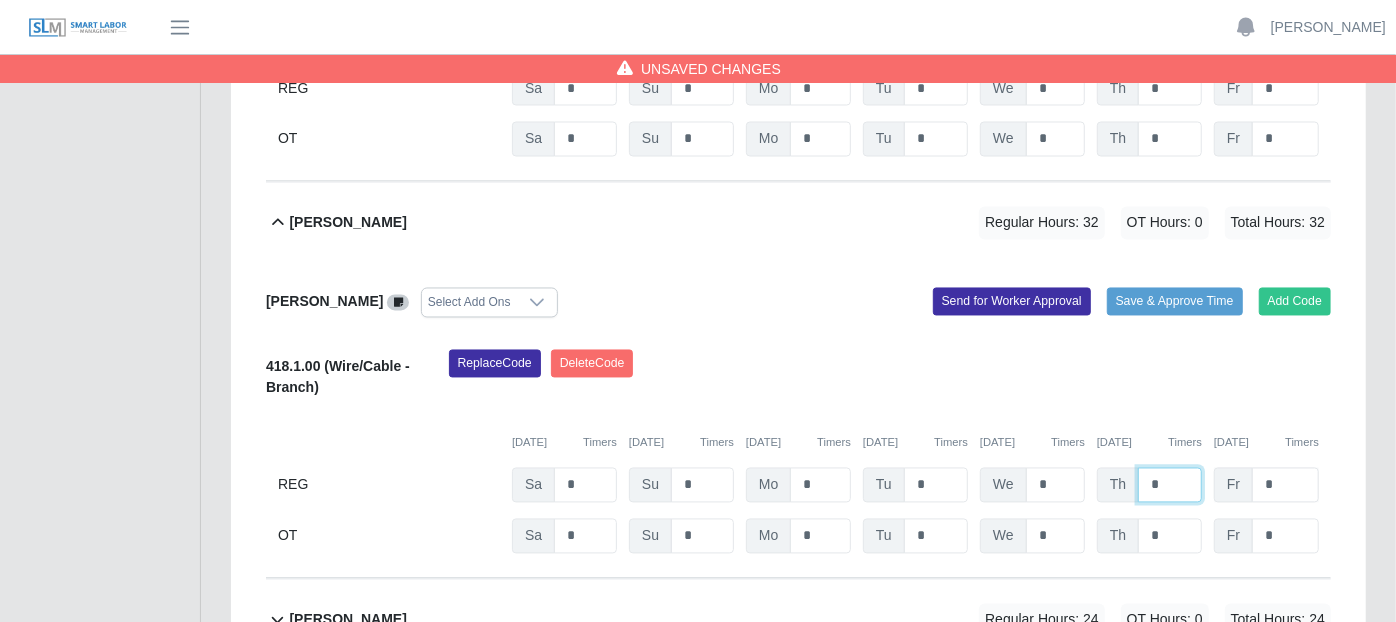 type on "*" 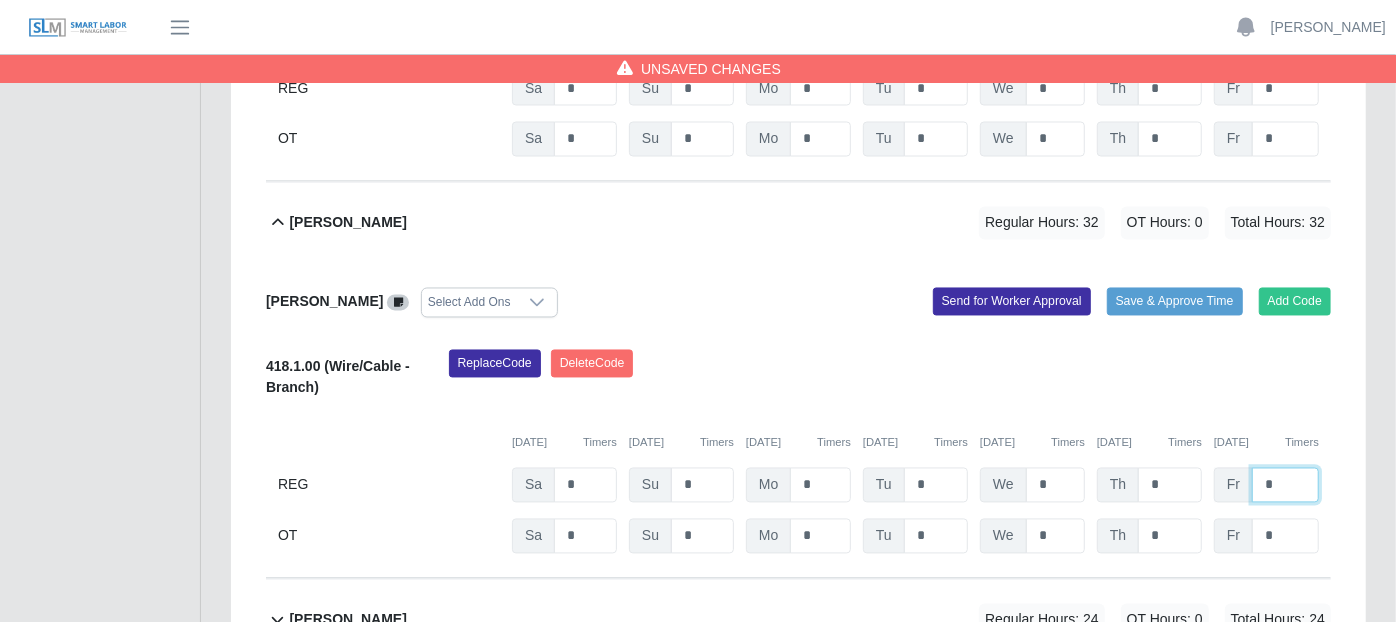 click on "*" at bounding box center [1285, 485] 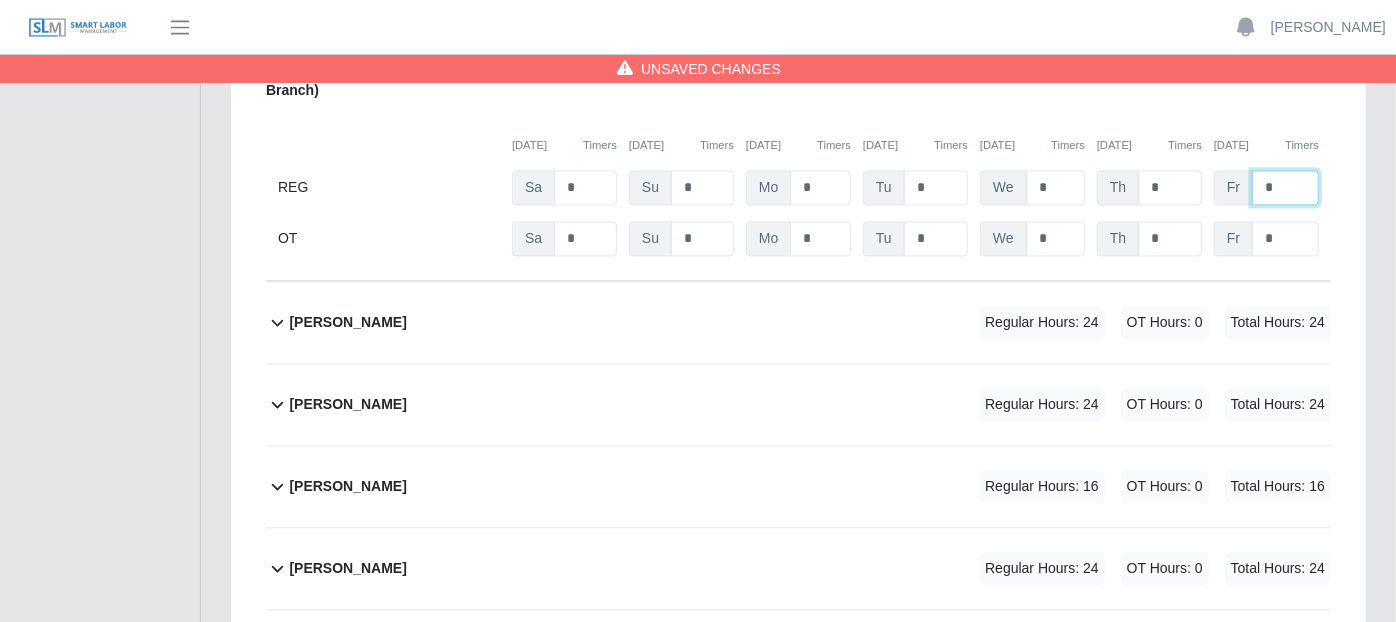 scroll, scrollTop: 2555, scrollLeft: 0, axis: vertical 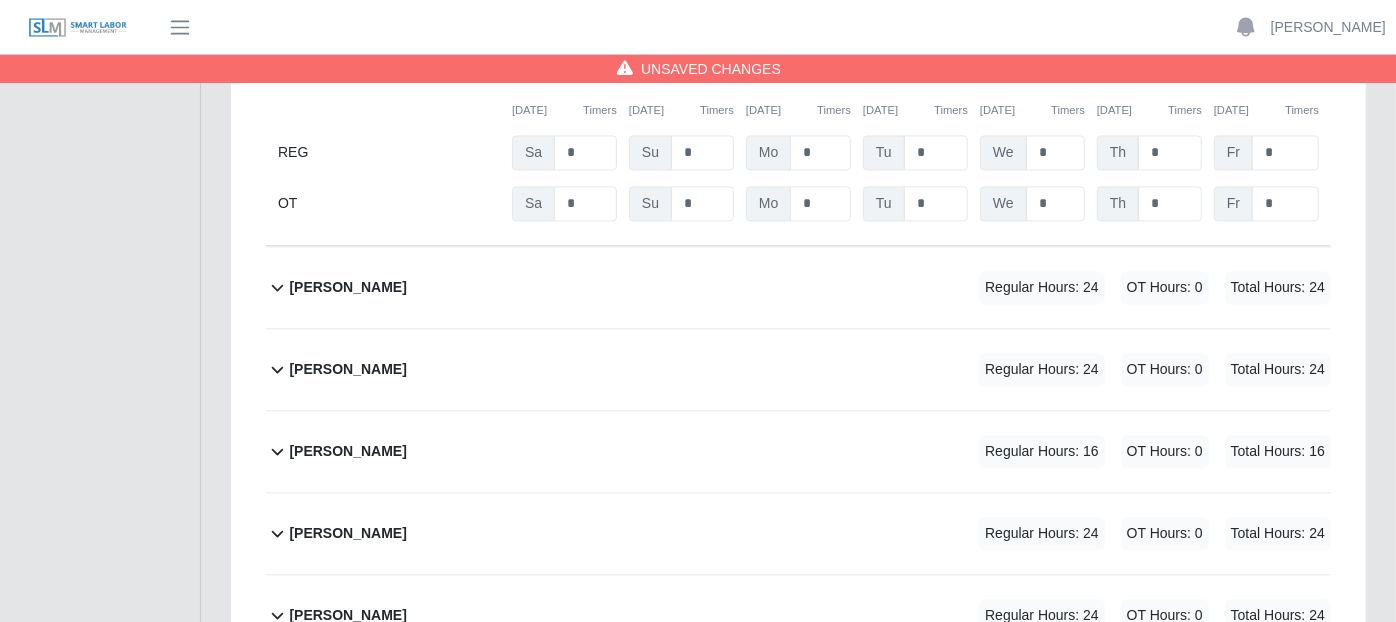 click 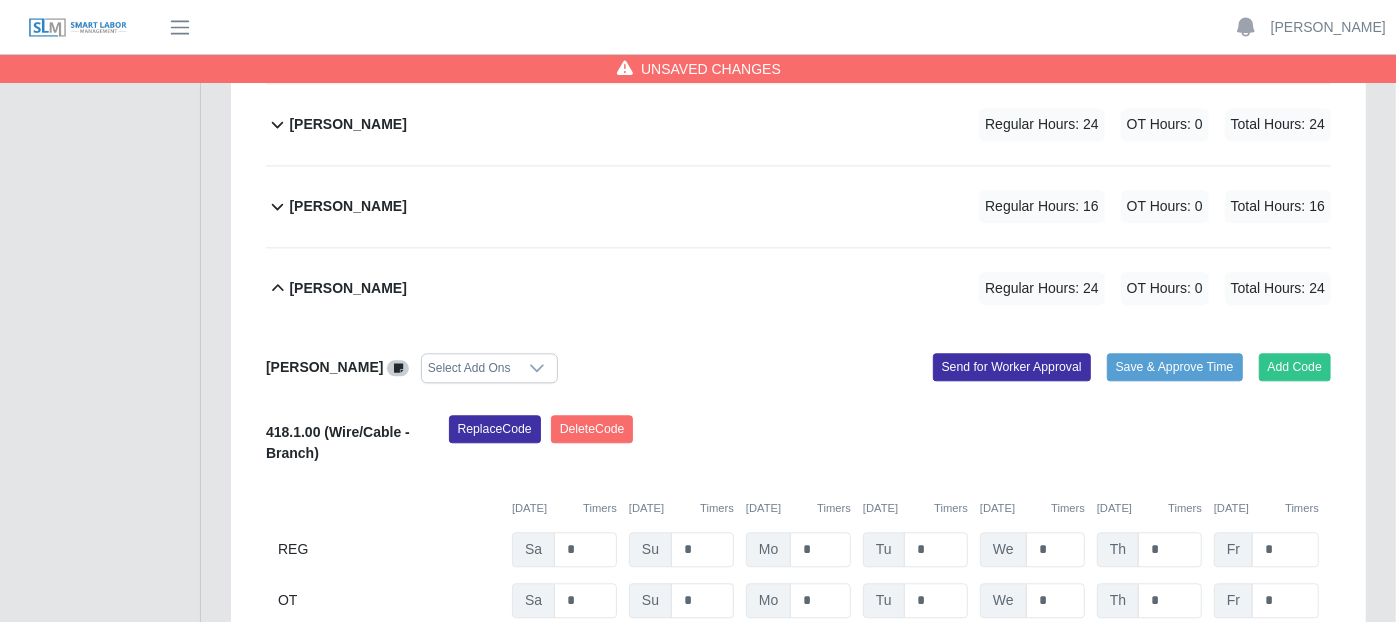 scroll, scrollTop: 2888, scrollLeft: 0, axis: vertical 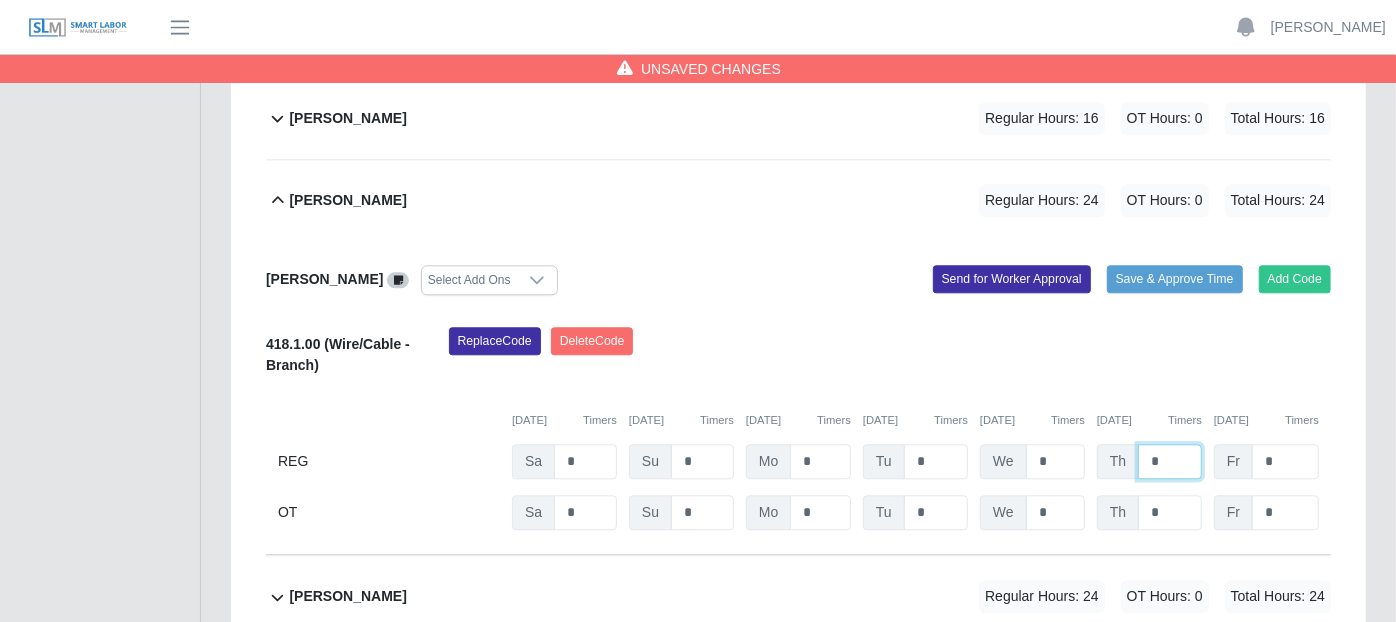 click on "*" at bounding box center (1170, 461) 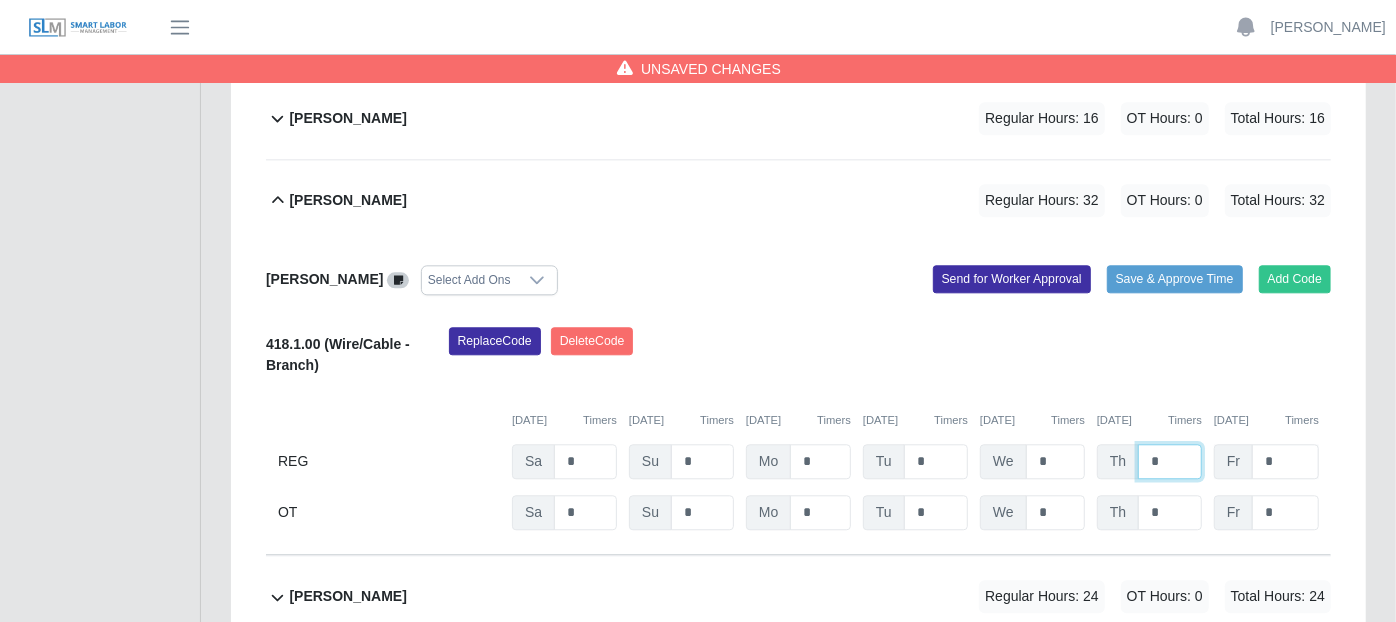 type on "*" 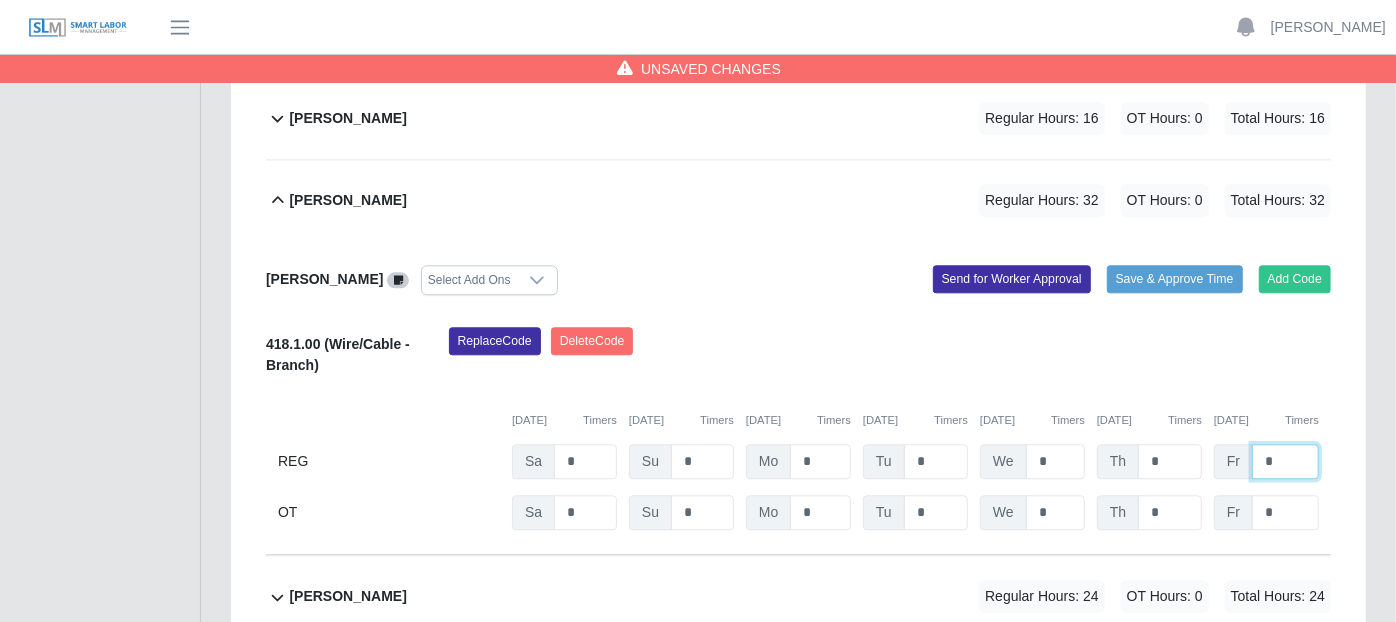click on "*" at bounding box center [1285, 461] 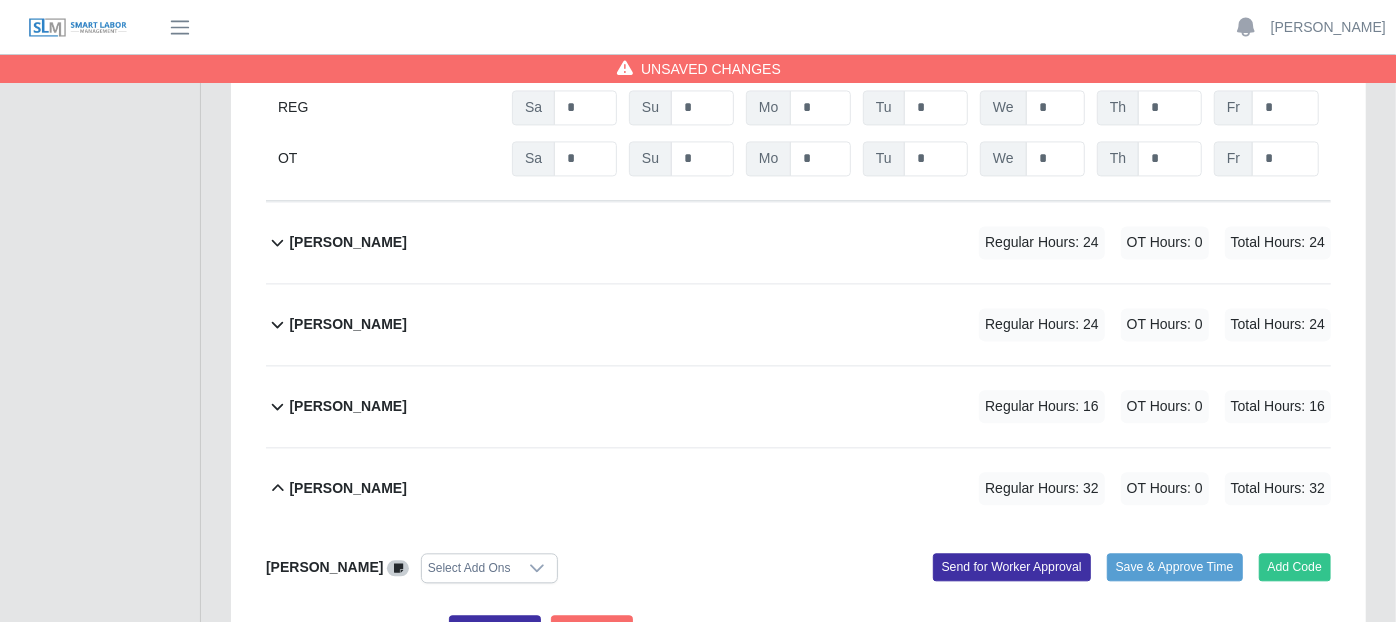 scroll, scrollTop: 2555, scrollLeft: 0, axis: vertical 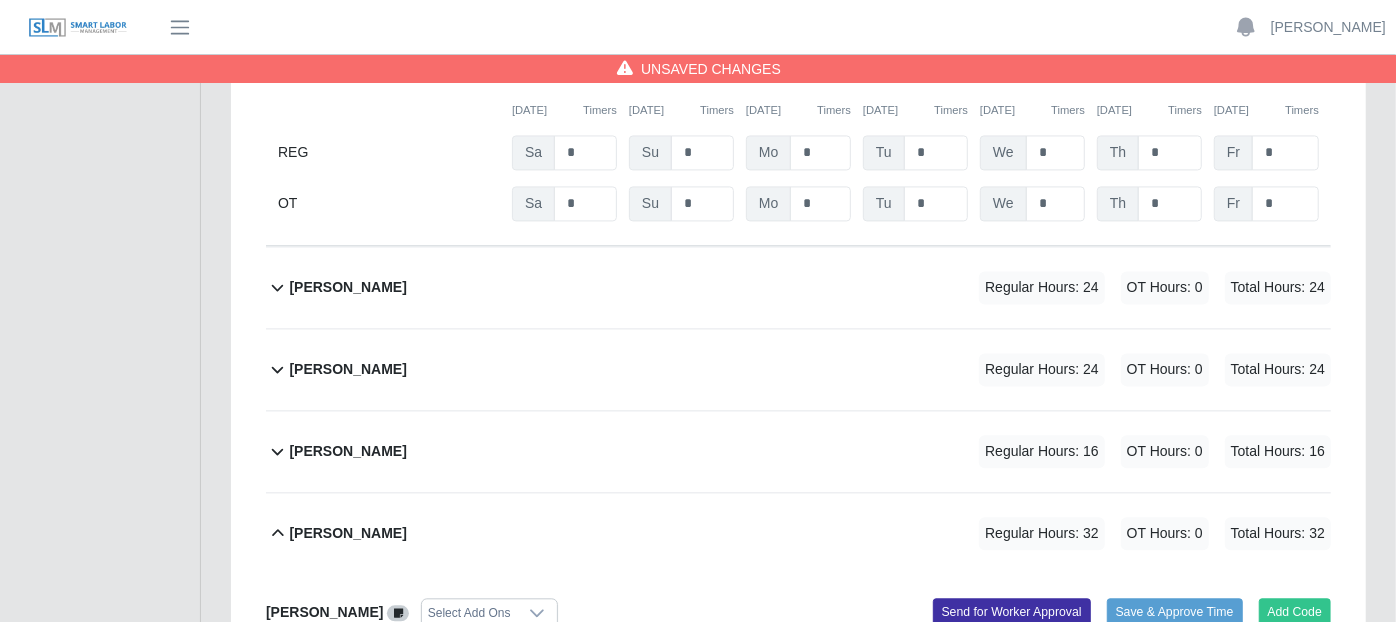click 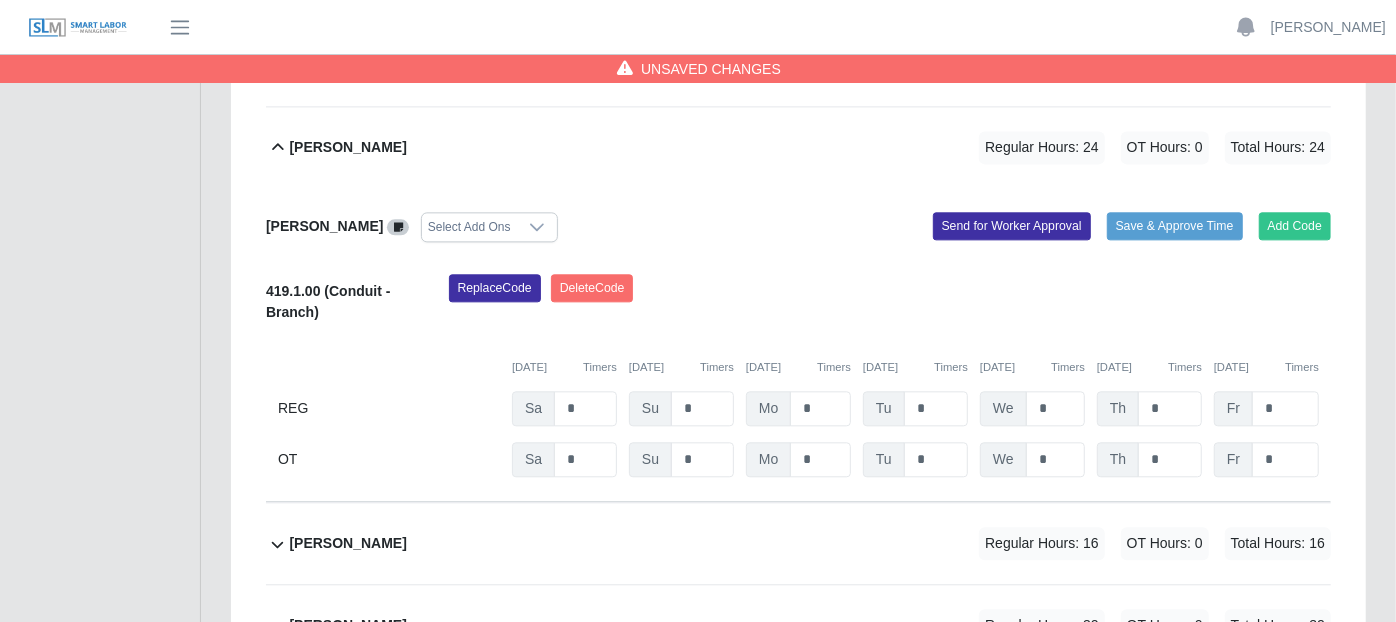 scroll, scrollTop: 2888, scrollLeft: 0, axis: vertical 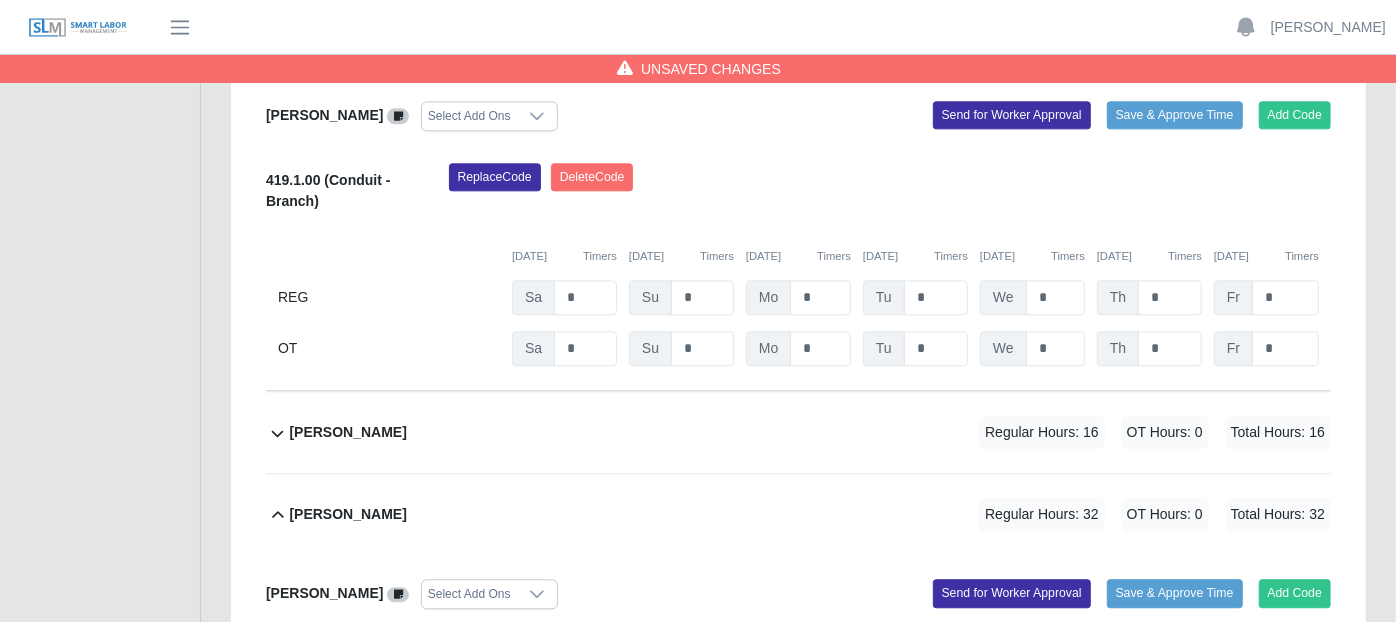 click 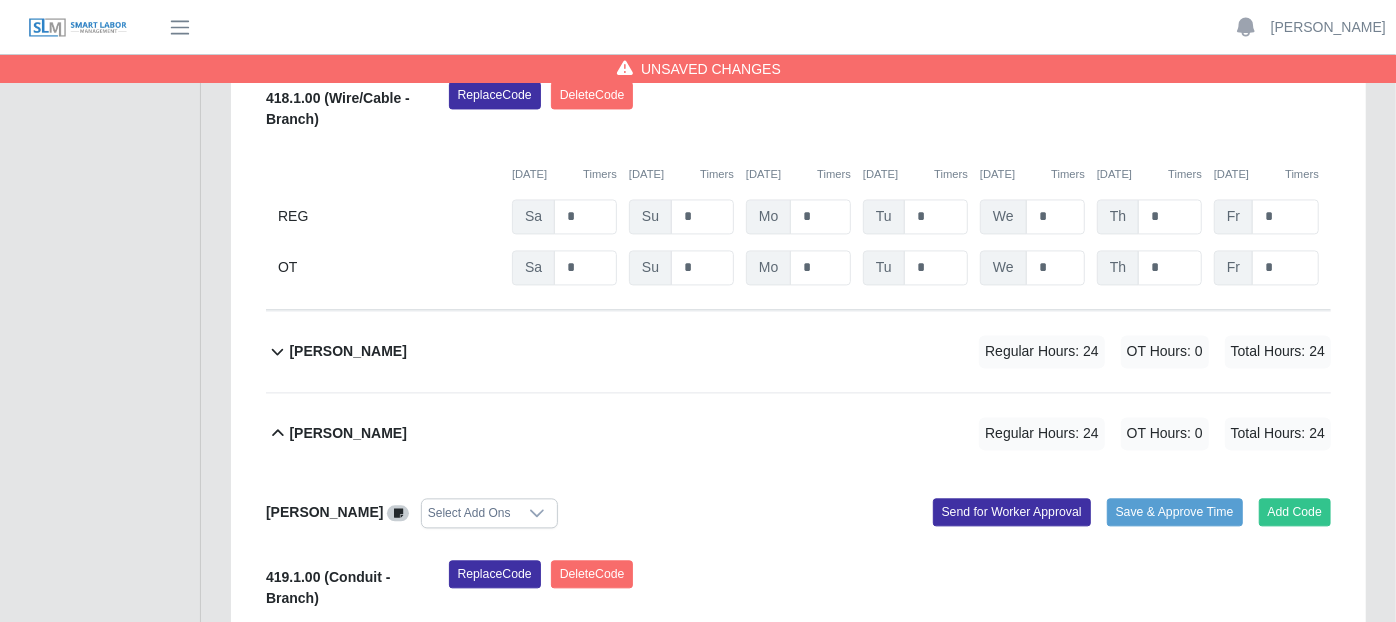scroll, scrollTop: 2555, scrollLeft: 0, axis: vertical 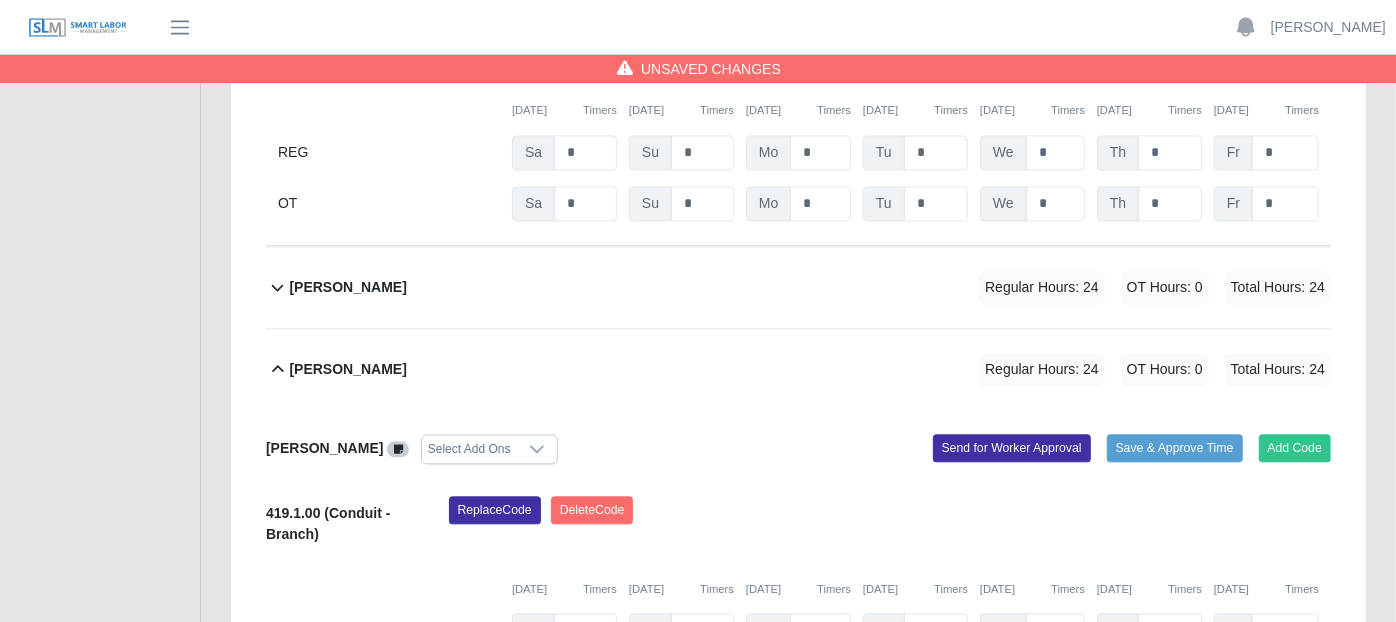click 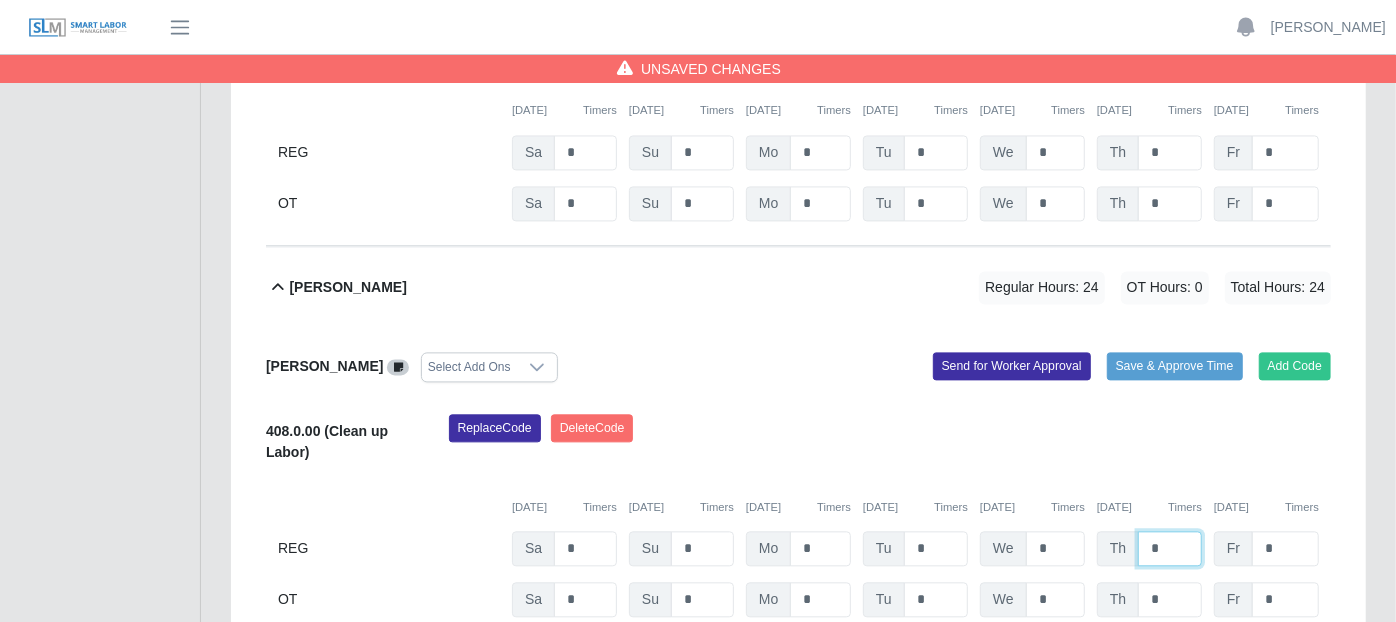 click on "*" at bounding box center [1170, 548] 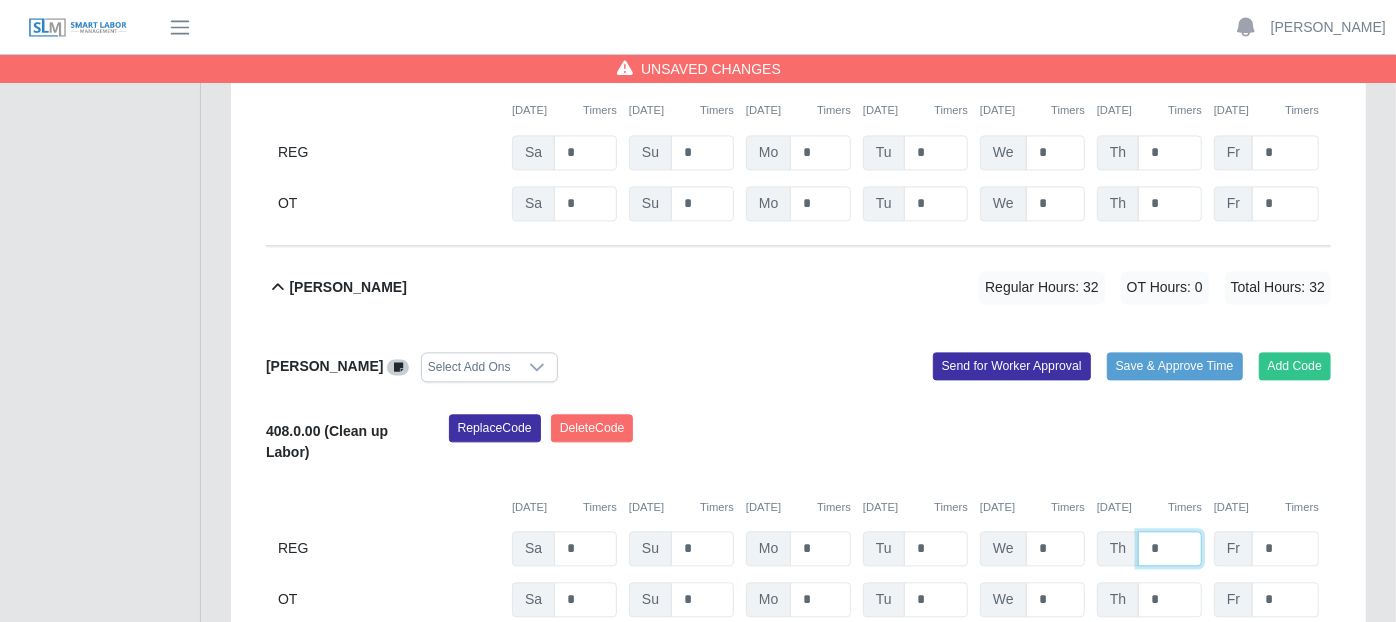 type on "*" 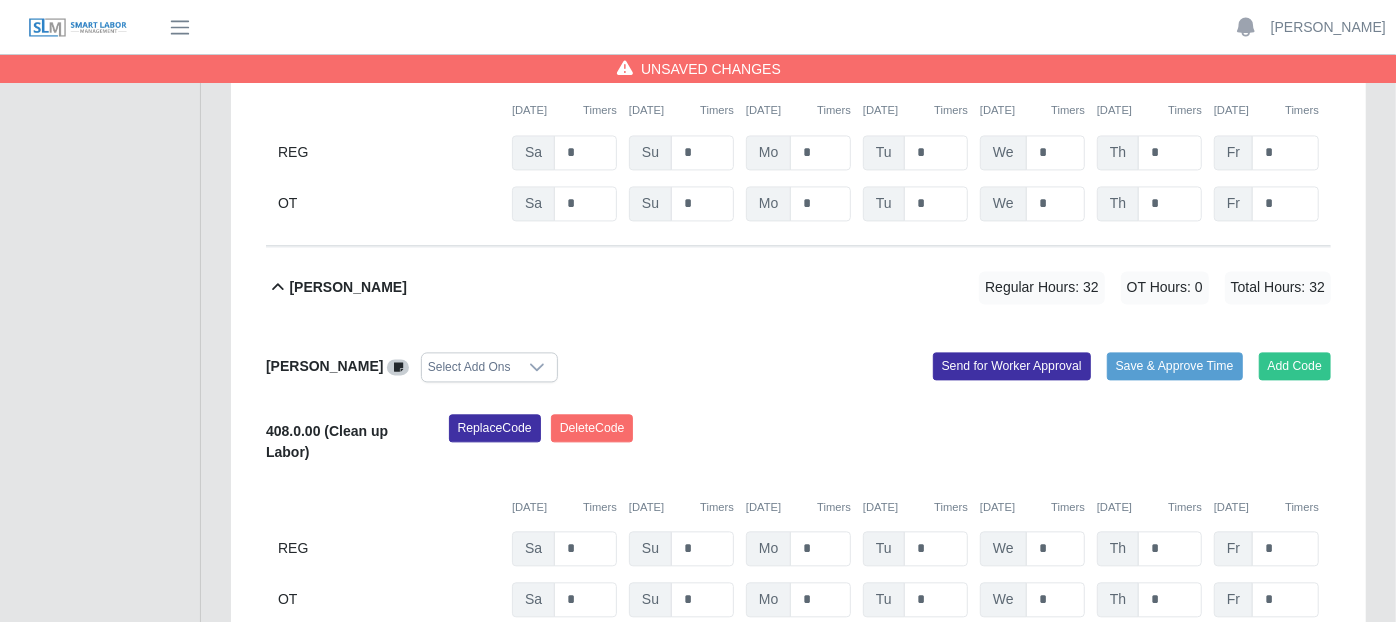 click on "Replace
Code
[GEOGRAPHIC_DATA]
Code" at bounding box center (890, 444) 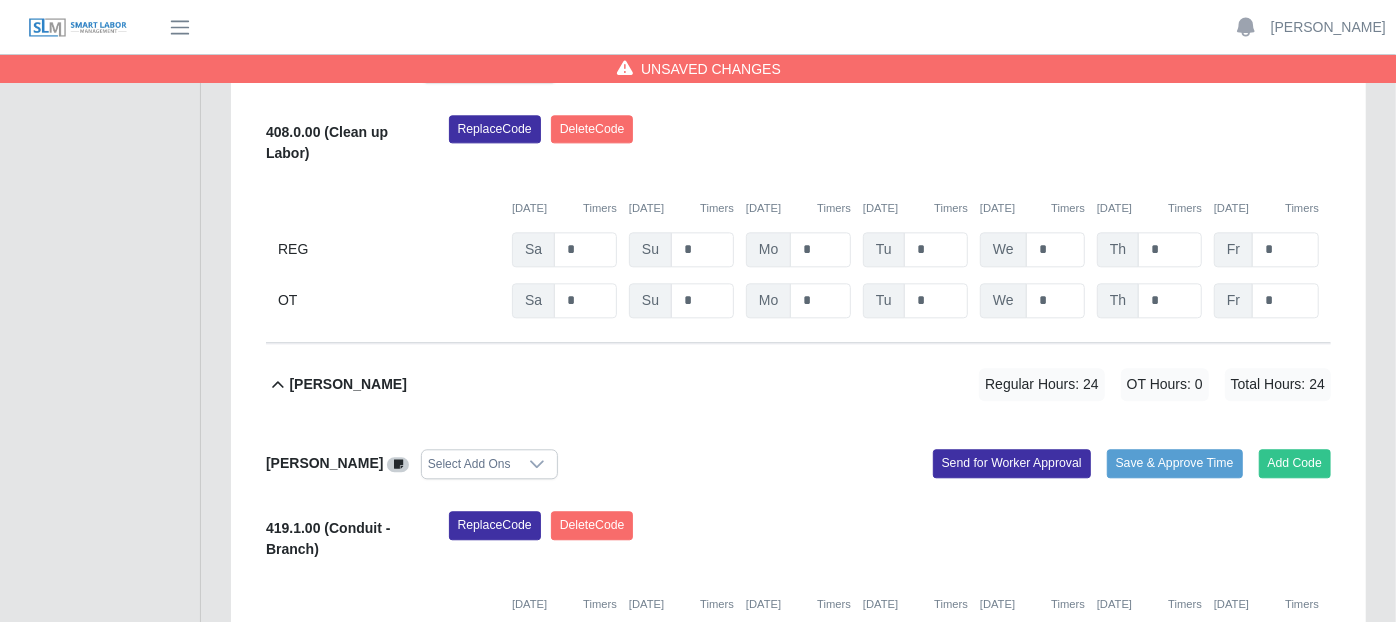 scroll, scrollTop: 2888, scrollLeft: 0, axis: vertical 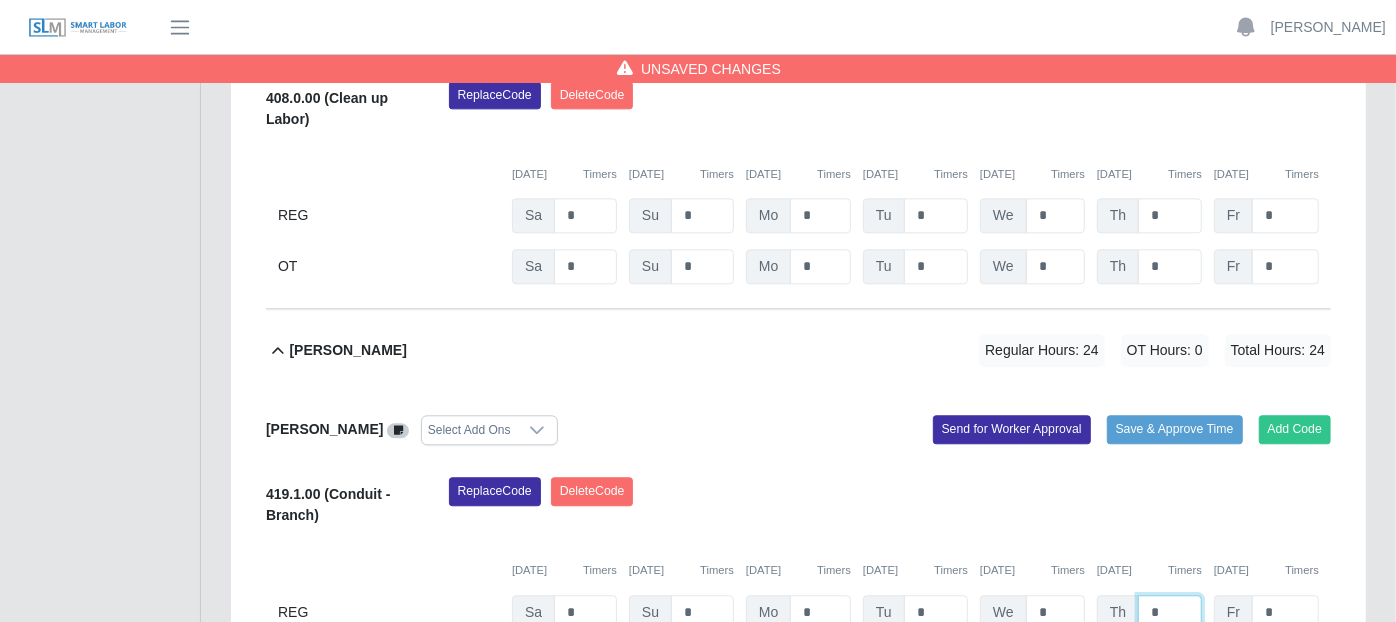 click on "*" at bounding box center [1170, 612] 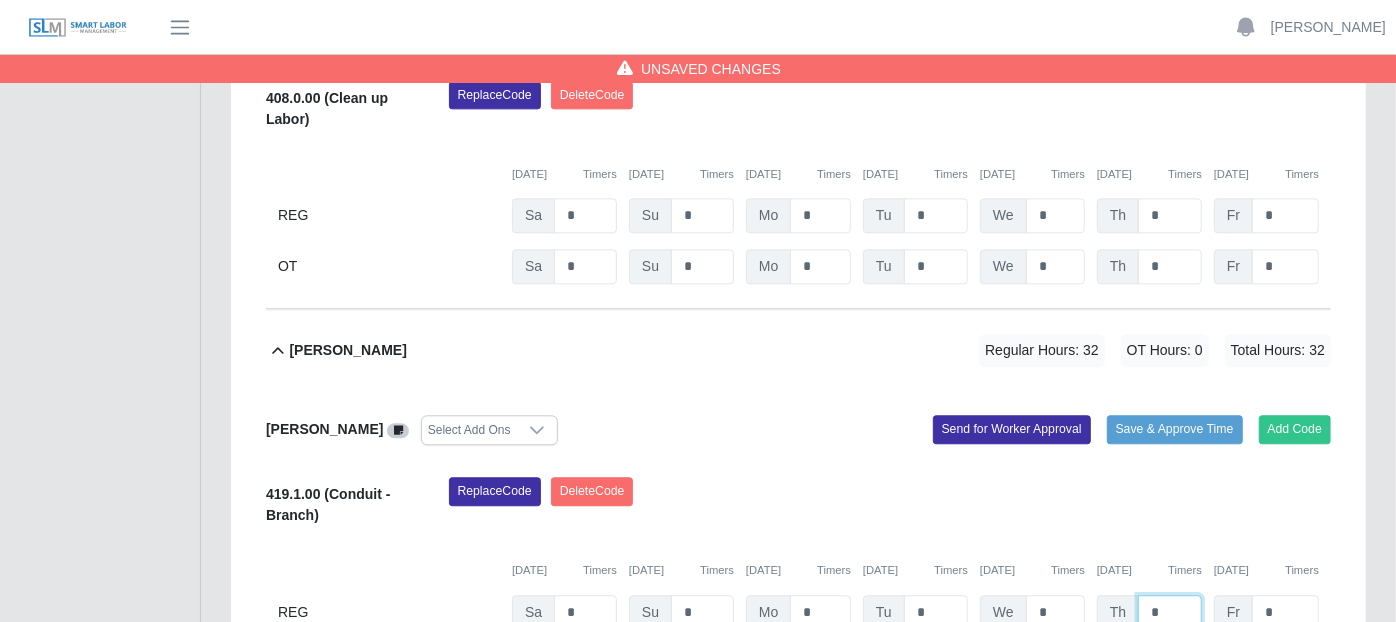 type on "*" 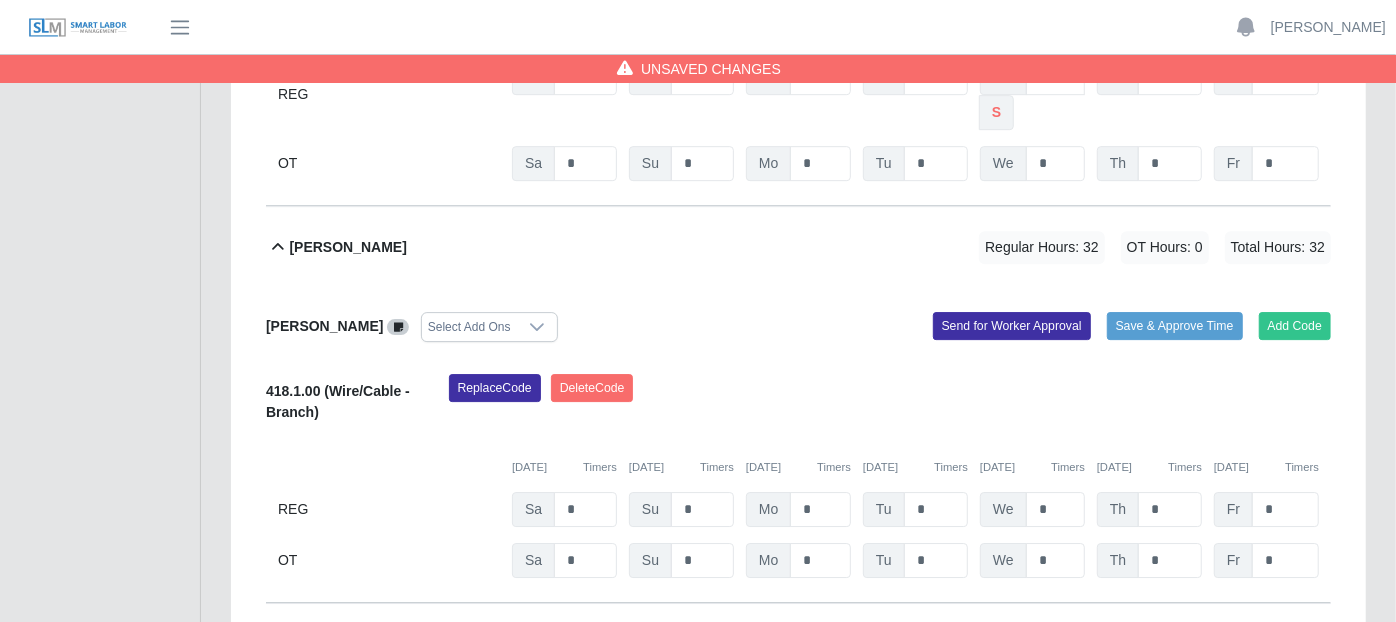 scroll, scrollTop: 3888, scrollLeft: 0, axis: vertical 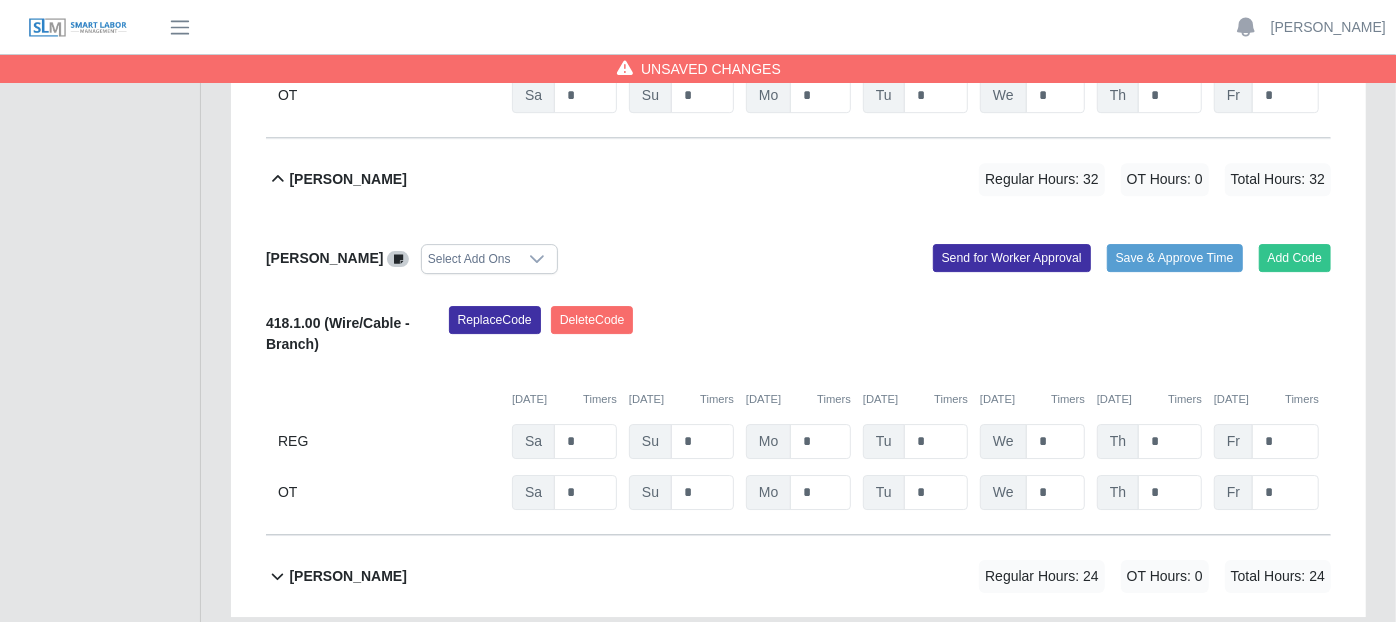 click 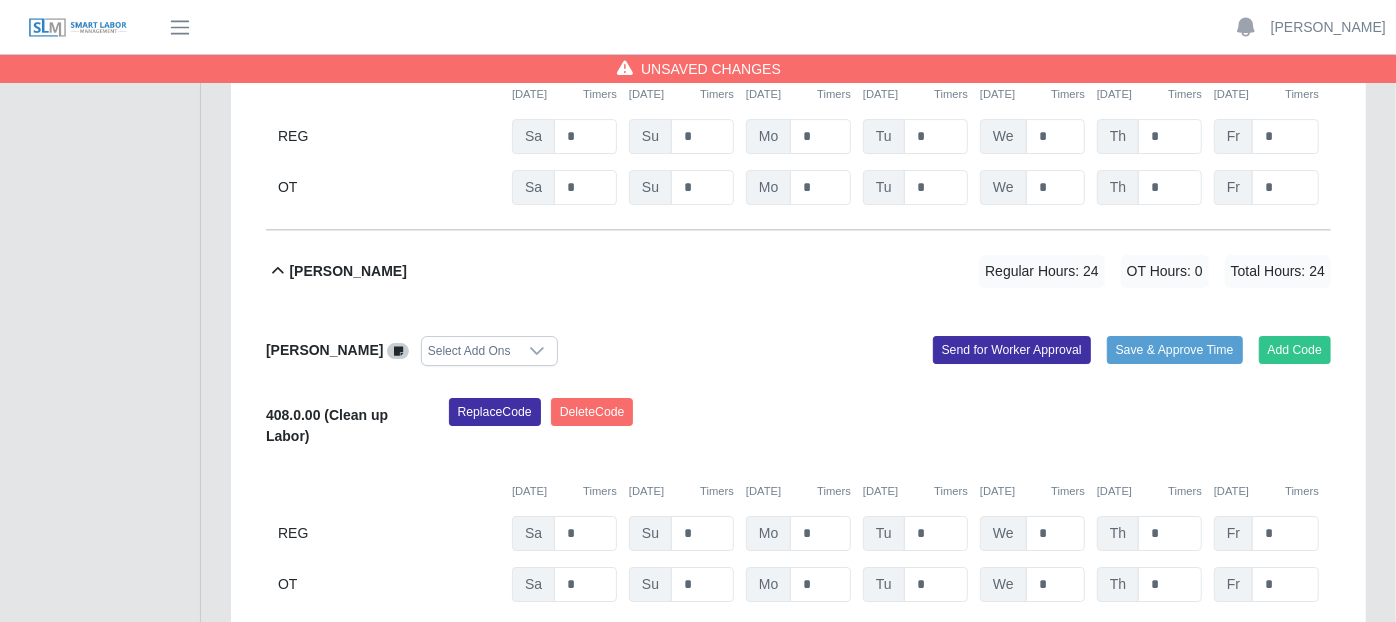 scroll, scrollTop: 4202, scrollLeft: 0, axis: vertical 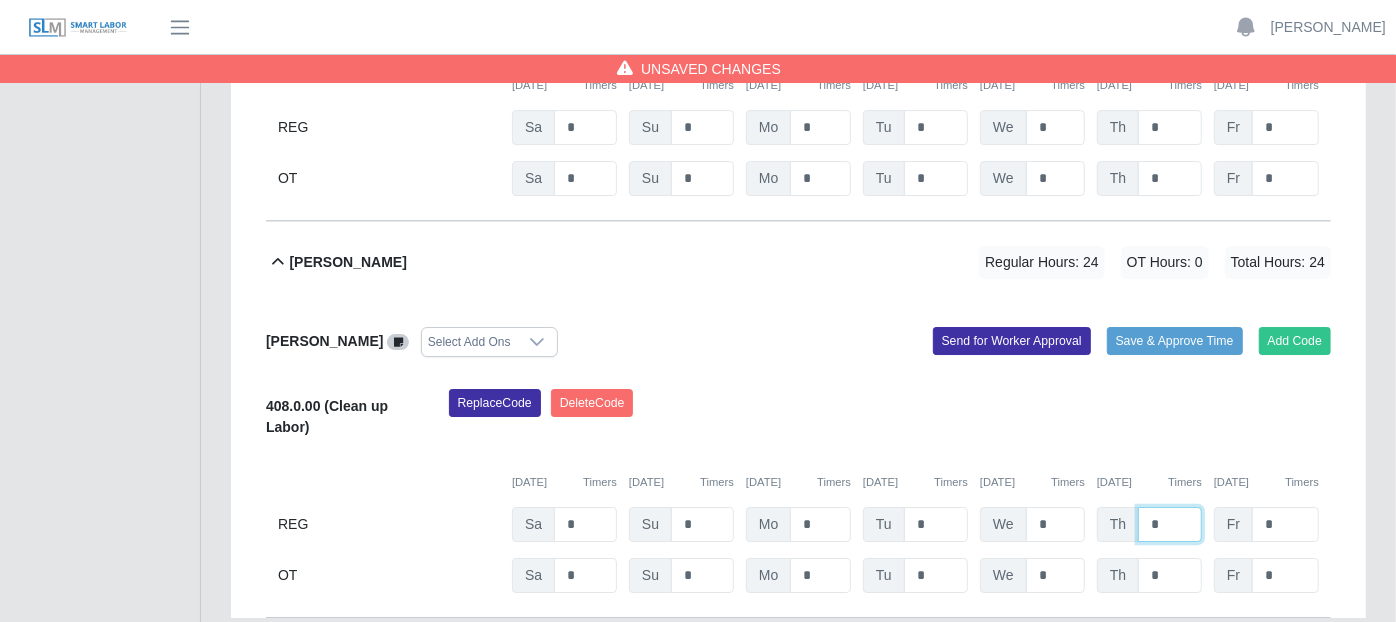 click on "*" at bounding box center [1170, 524] 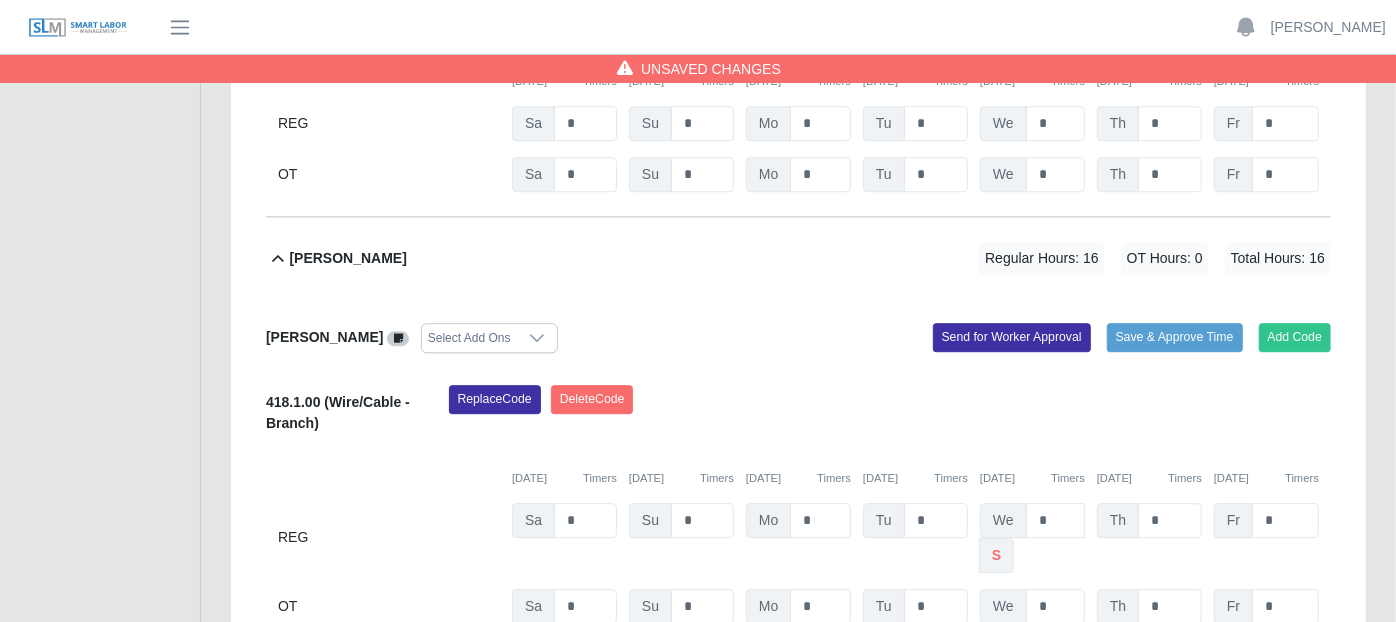 scroll, scrollTop: 3424, scrollLeft: 0, axis: vertical 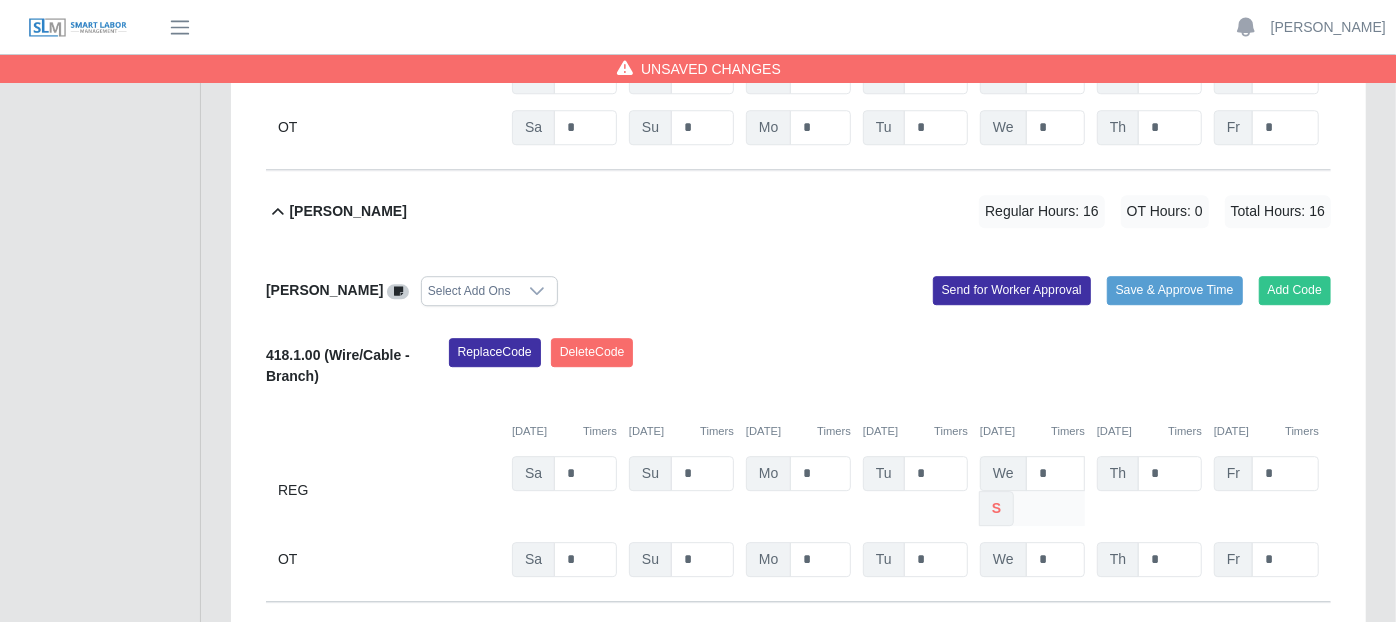 type on "*" 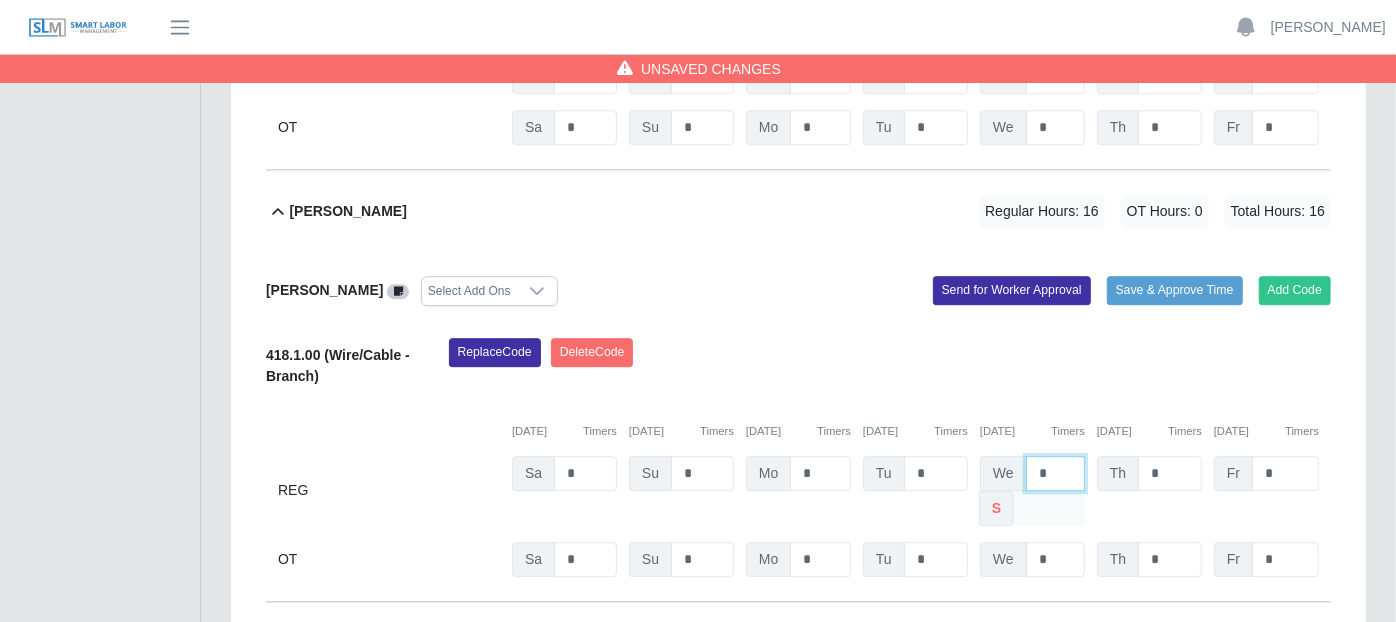 click on "*" at bounding box center (1055, 473) 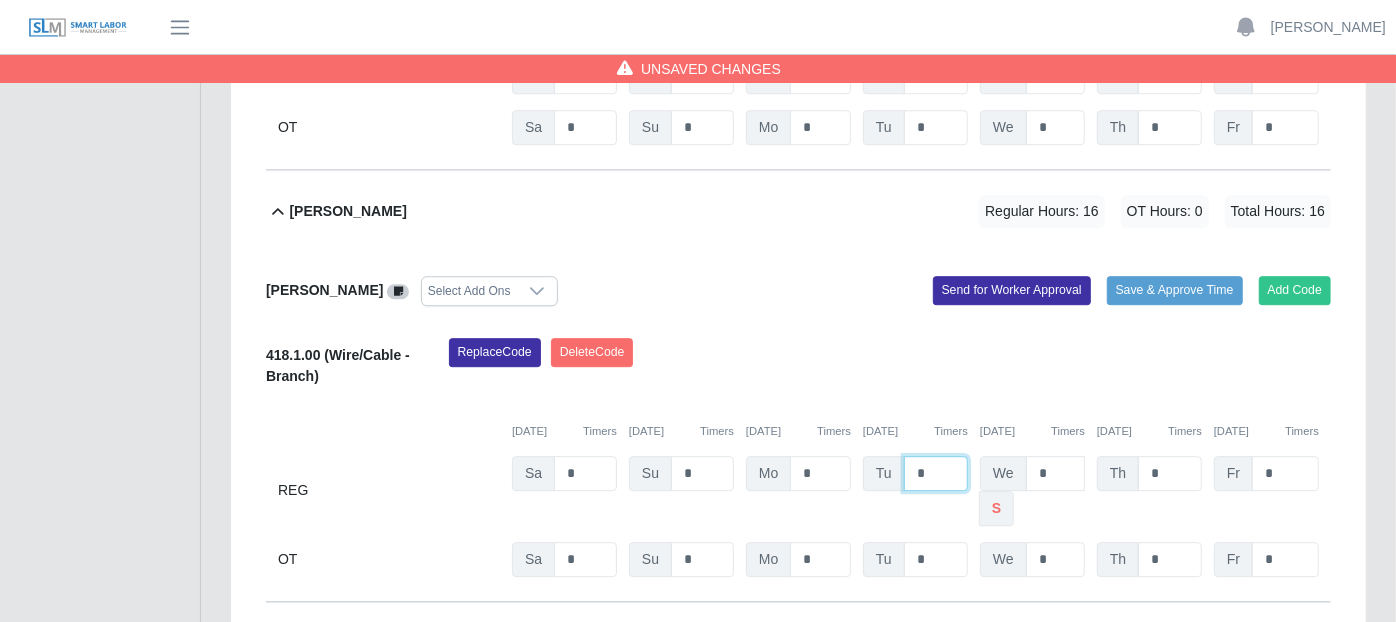 click on "*" at bounding box center (936, 473) 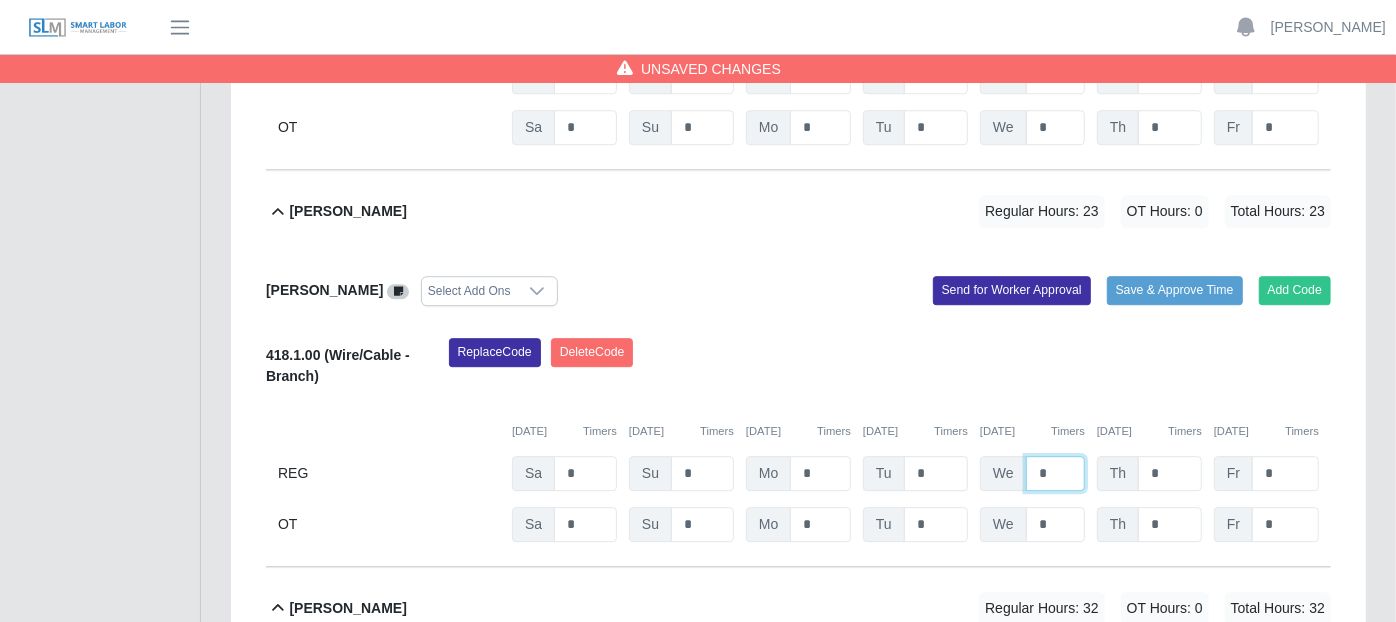 type on "*" 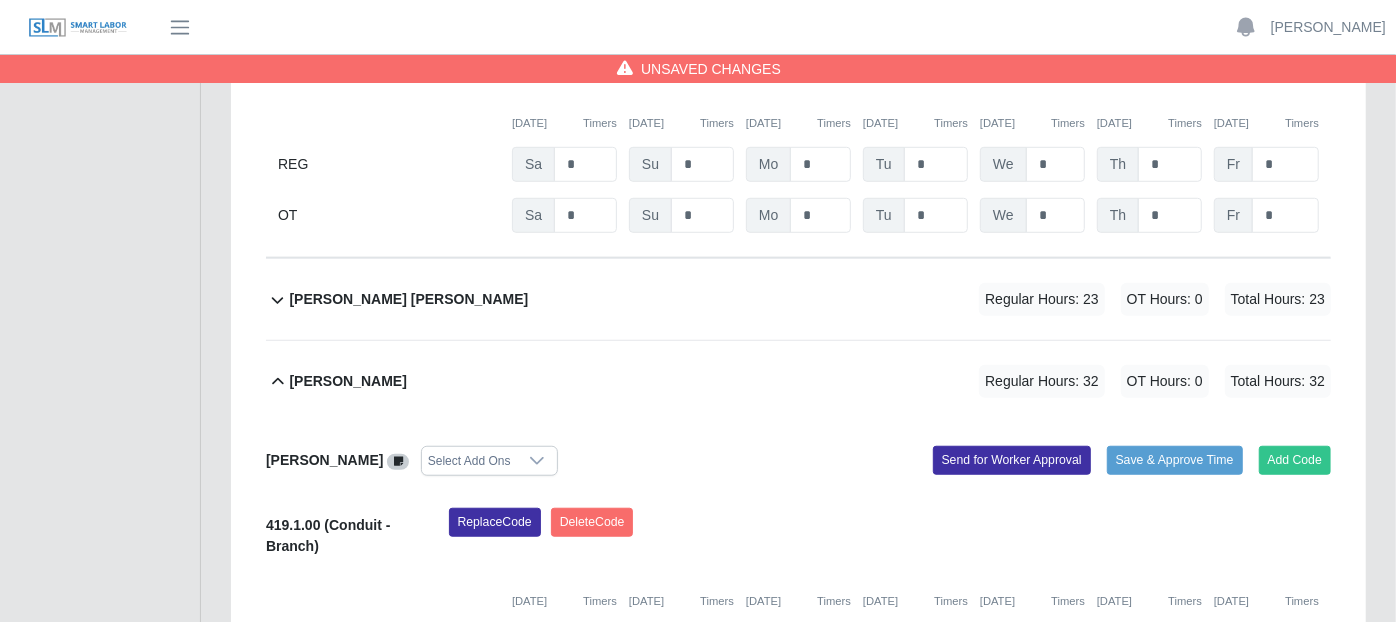 scroll, scrollTop: 757, scrollLeft: 0, axis: vertical 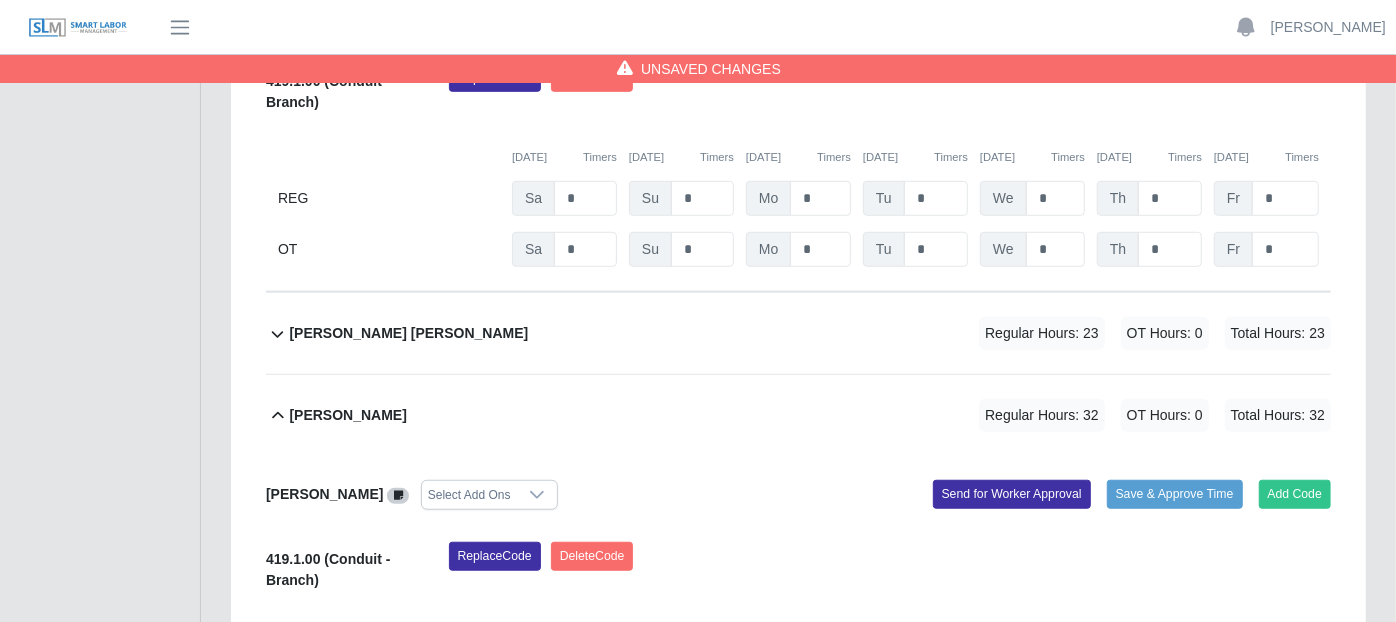 type on "*" 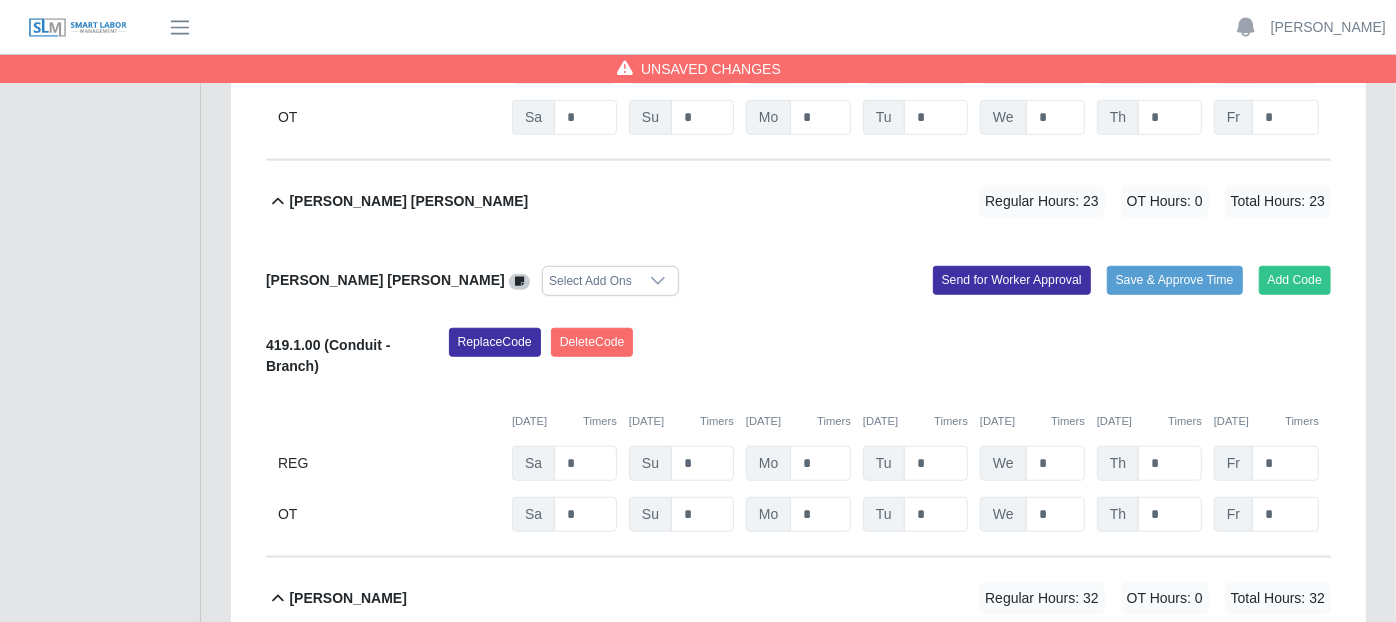 scroll, scrollTop: 912, scrollLeft: 0, axis: vertical 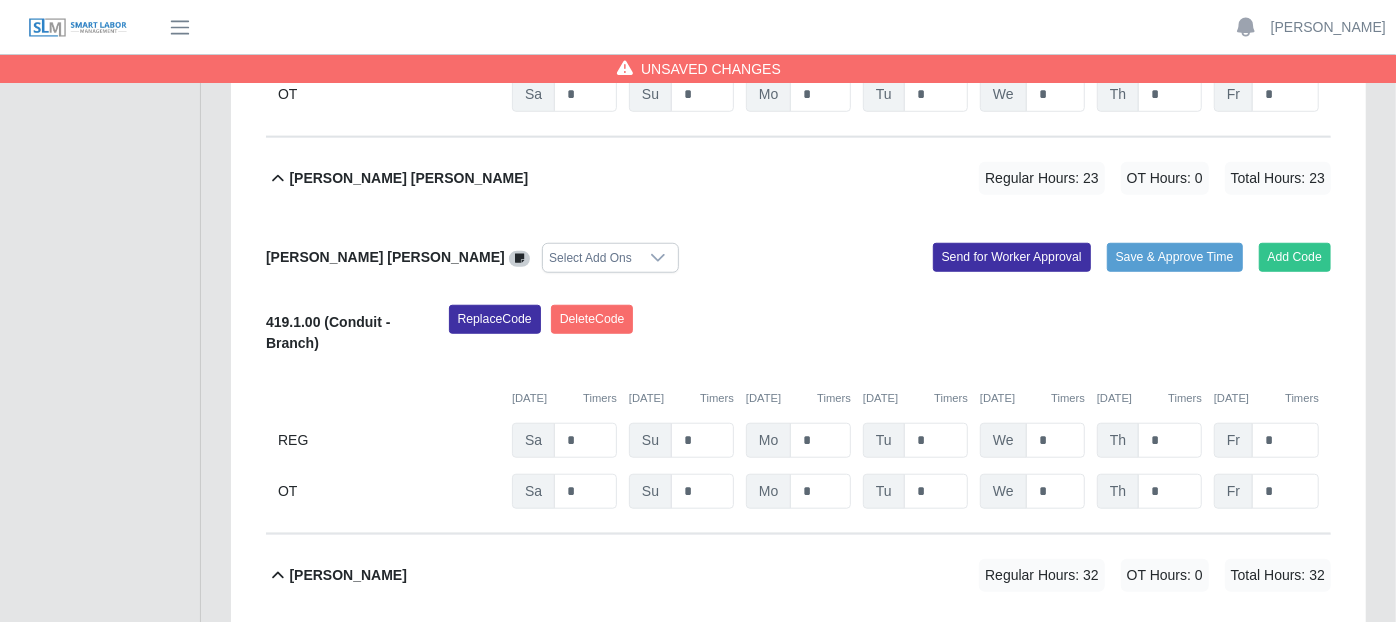 click on "[PERSON_NAME] [PERSON_NAME]     Select Add Ons
Add Code
Save & Approve Time
Send for Worker Approval              419.1.00
(Conduit - Branch)
Replace
Code
[GEOGRAPHIC_DATA]
Code
[DATE]
Timers    [DATE]
Timers    [DATE]
Timers    [DATE]
Timers    [DATE]
Timers    [DATE]
Timers    [DATE]
Timers
REG
Sa   *   Su   *   Mo   *   Tu   *   We   *   Th   *   Fr   *
OT
Sa   * Su   * Mo   * Tu   * We   * Th   * Fr   *" 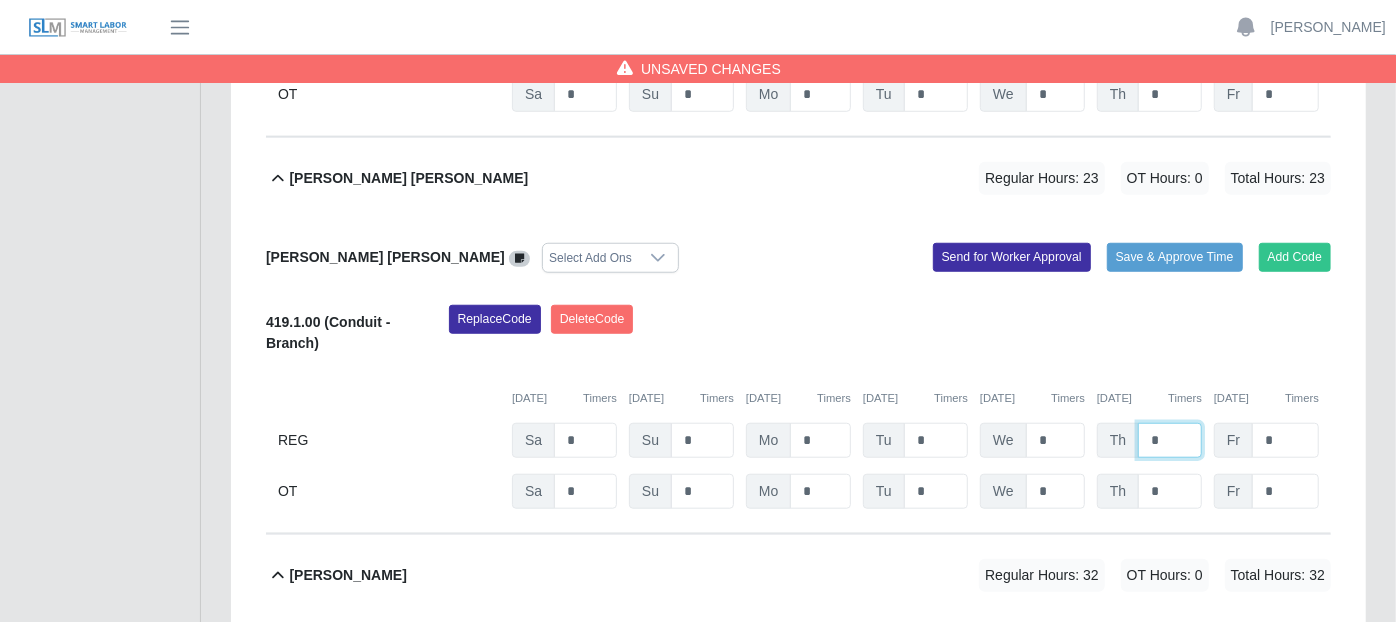 click on "*" at bounding box center (1170, 440) 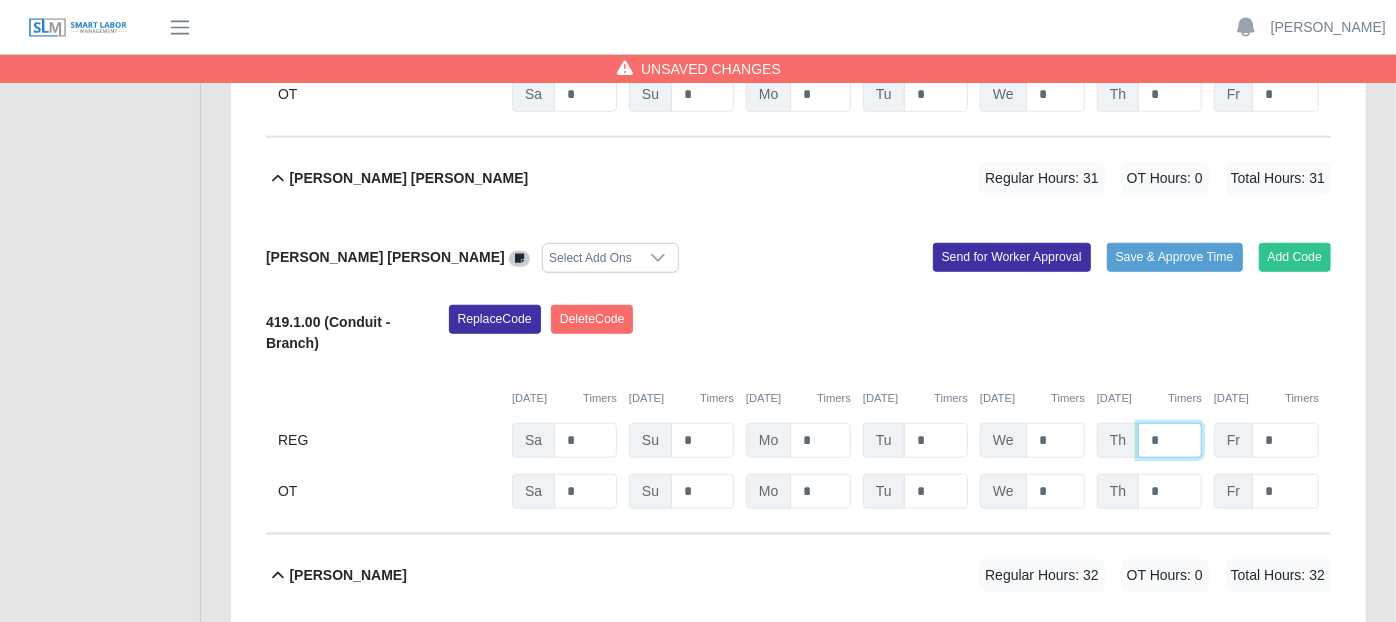 type on "*" 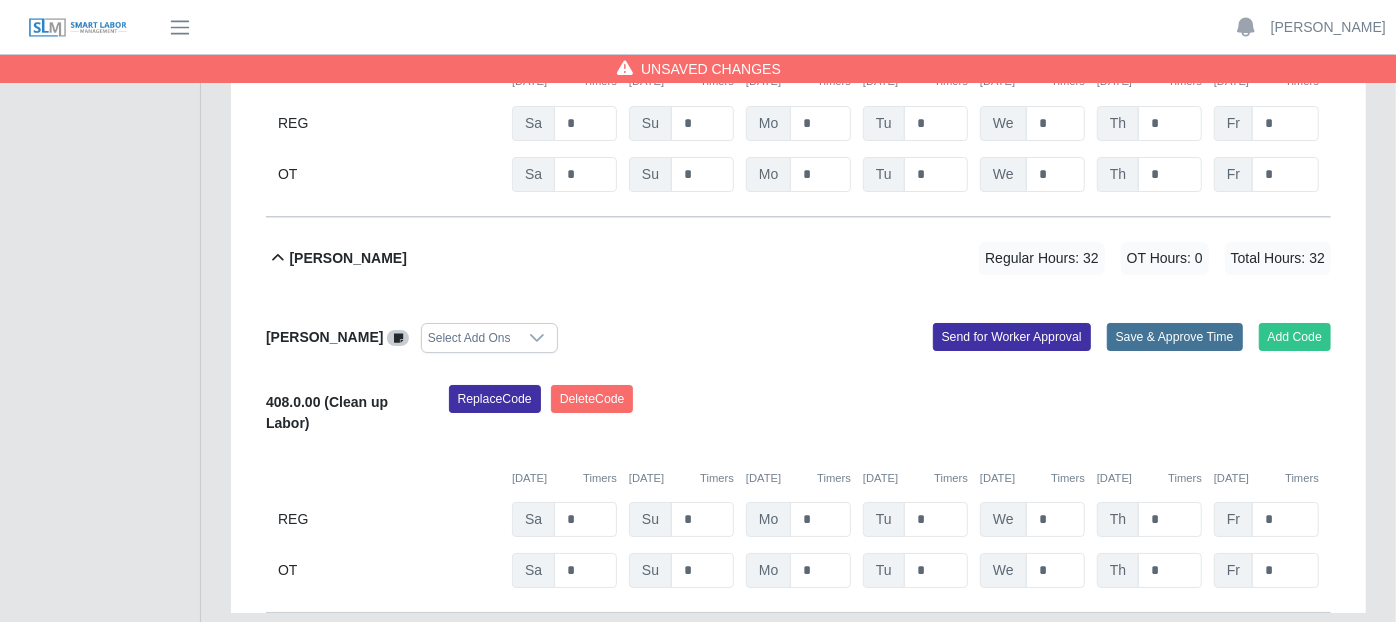 scroll, scrollTop: 4562, scrollLeft: 0, axis: vertical 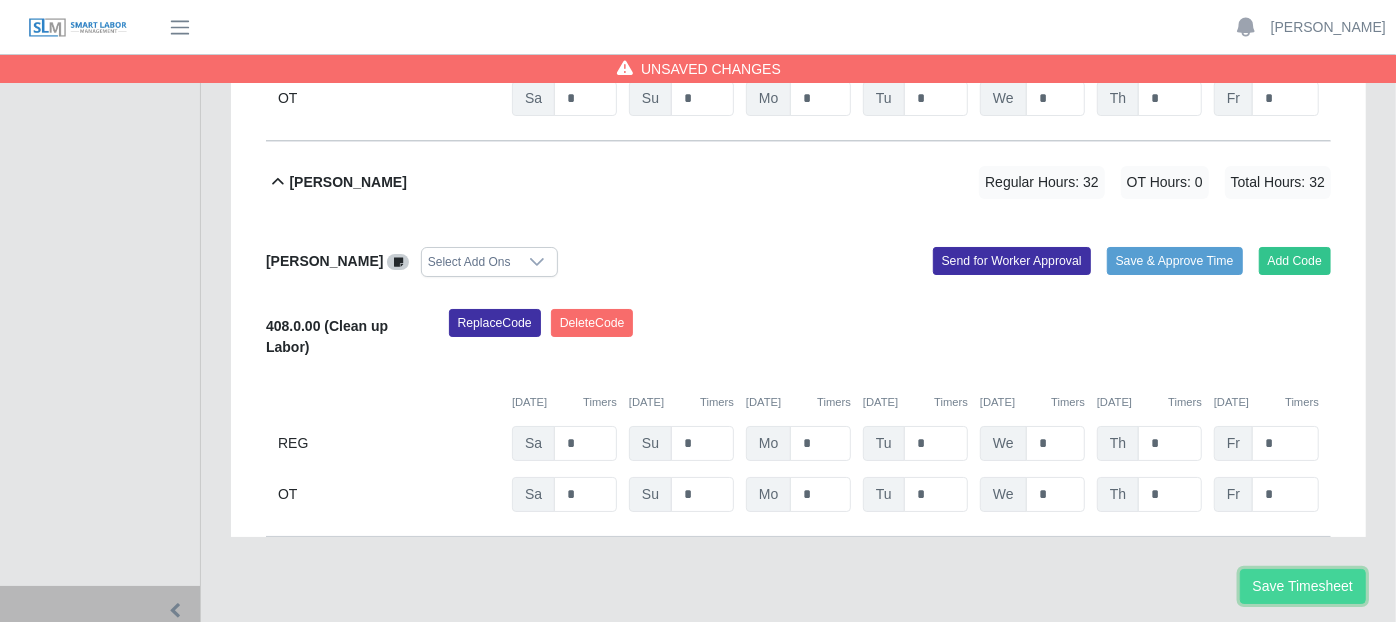 click on "Save
Timesheet" at bounding box center (1303, 586) 